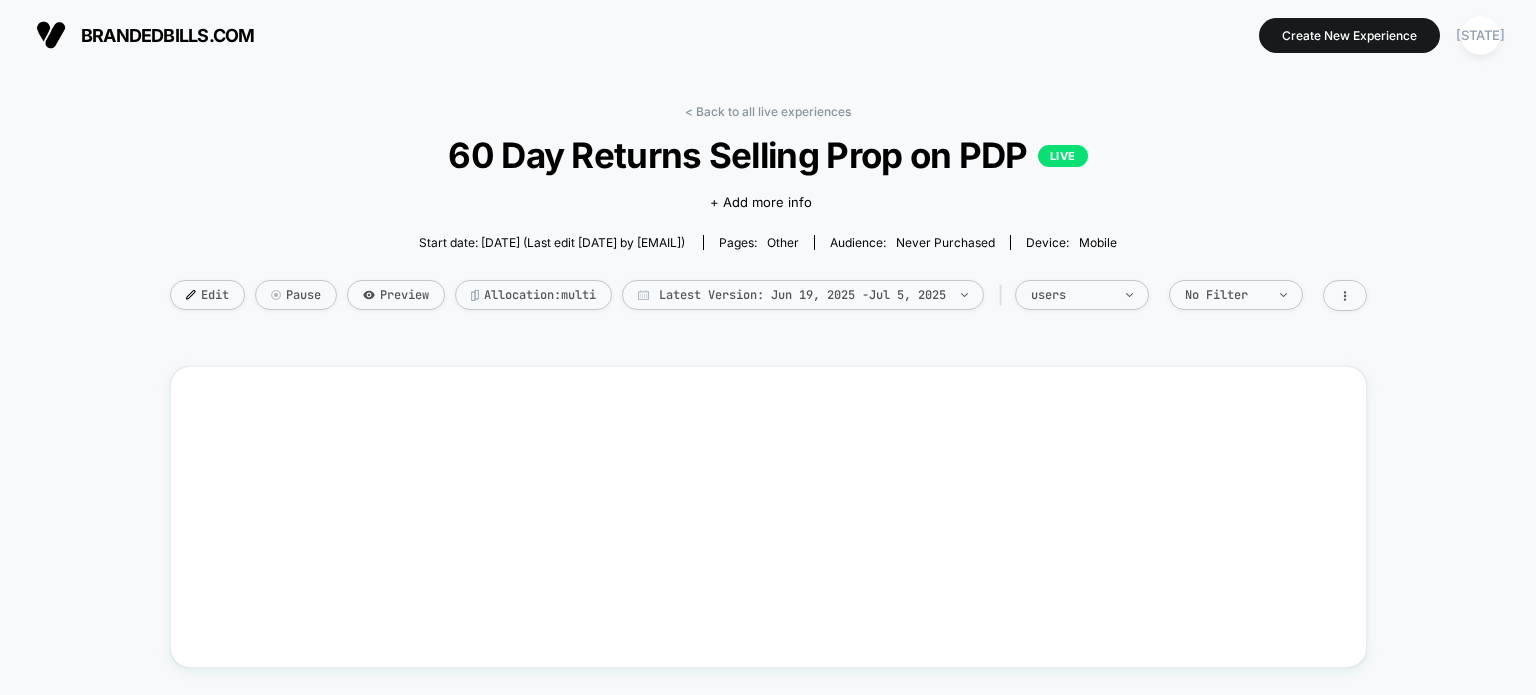 scroll, scrollTop: 0, scrollLeft: 0, axis: both 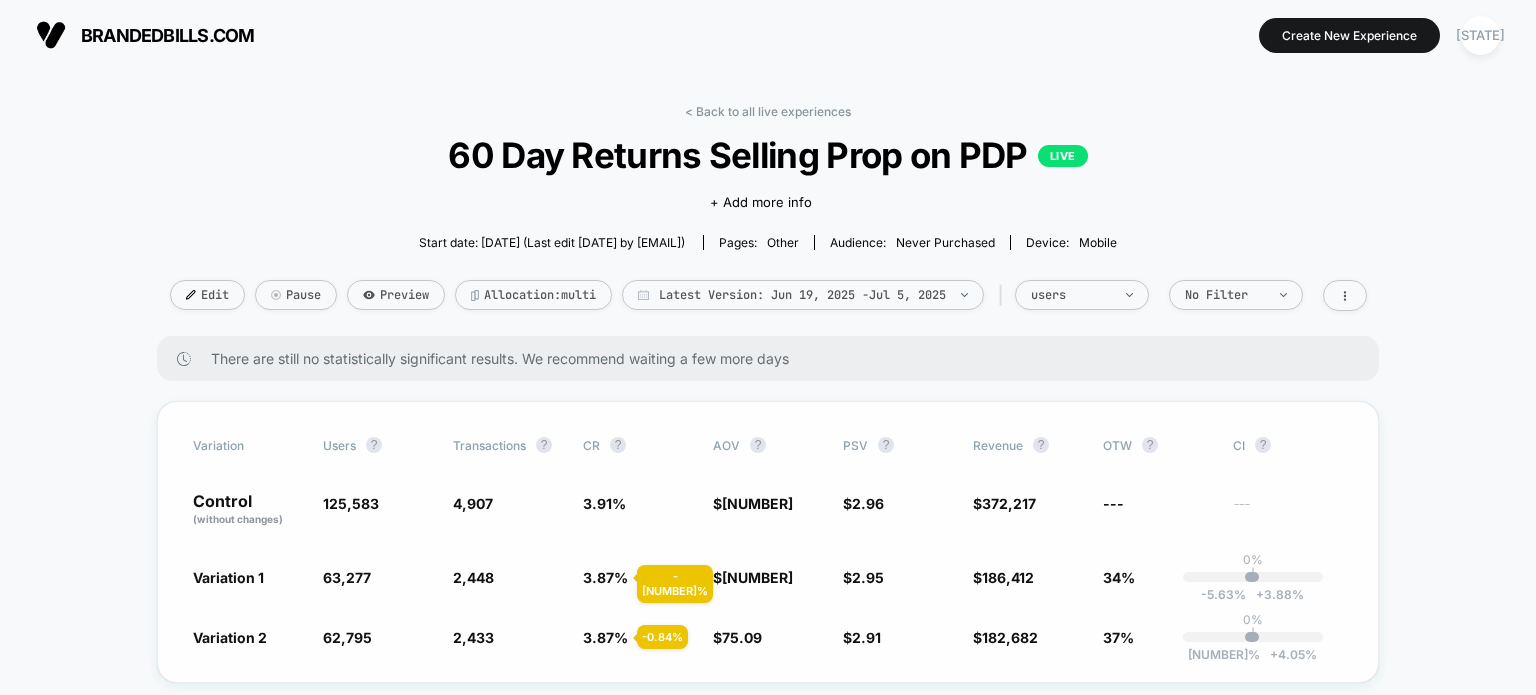 click on "Variation 1" at bounding box center (351, 503) 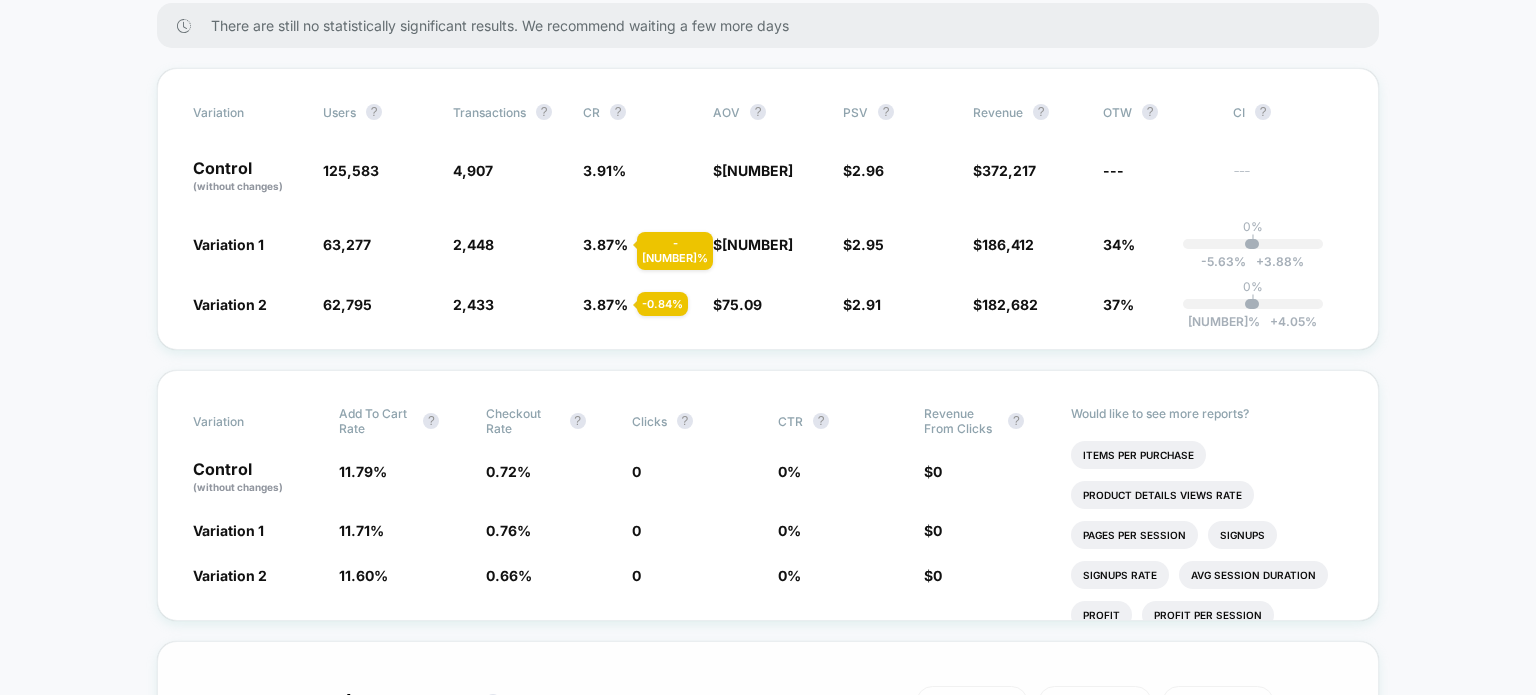 scroll, scrollTop: 0, scrollLeft: 0, axis: both 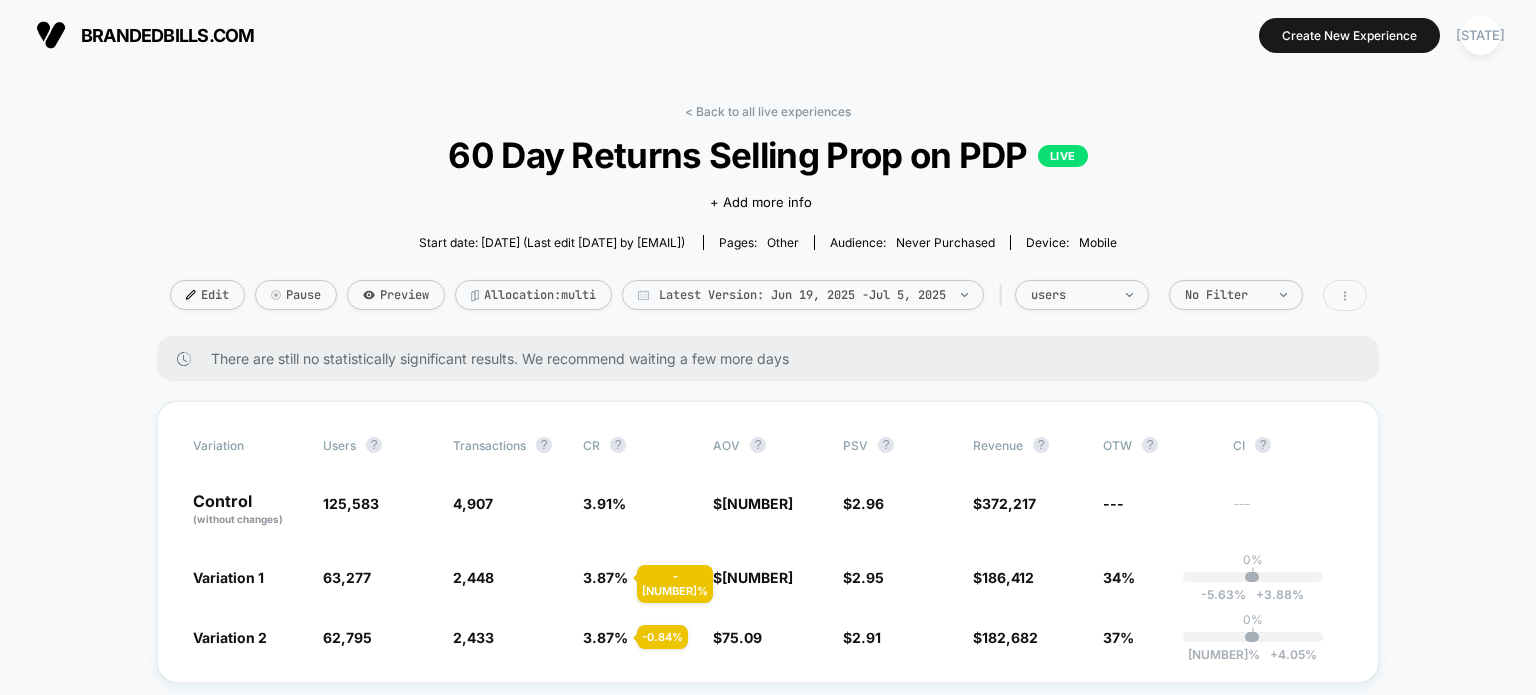 click at bounding box center (1345, 295) 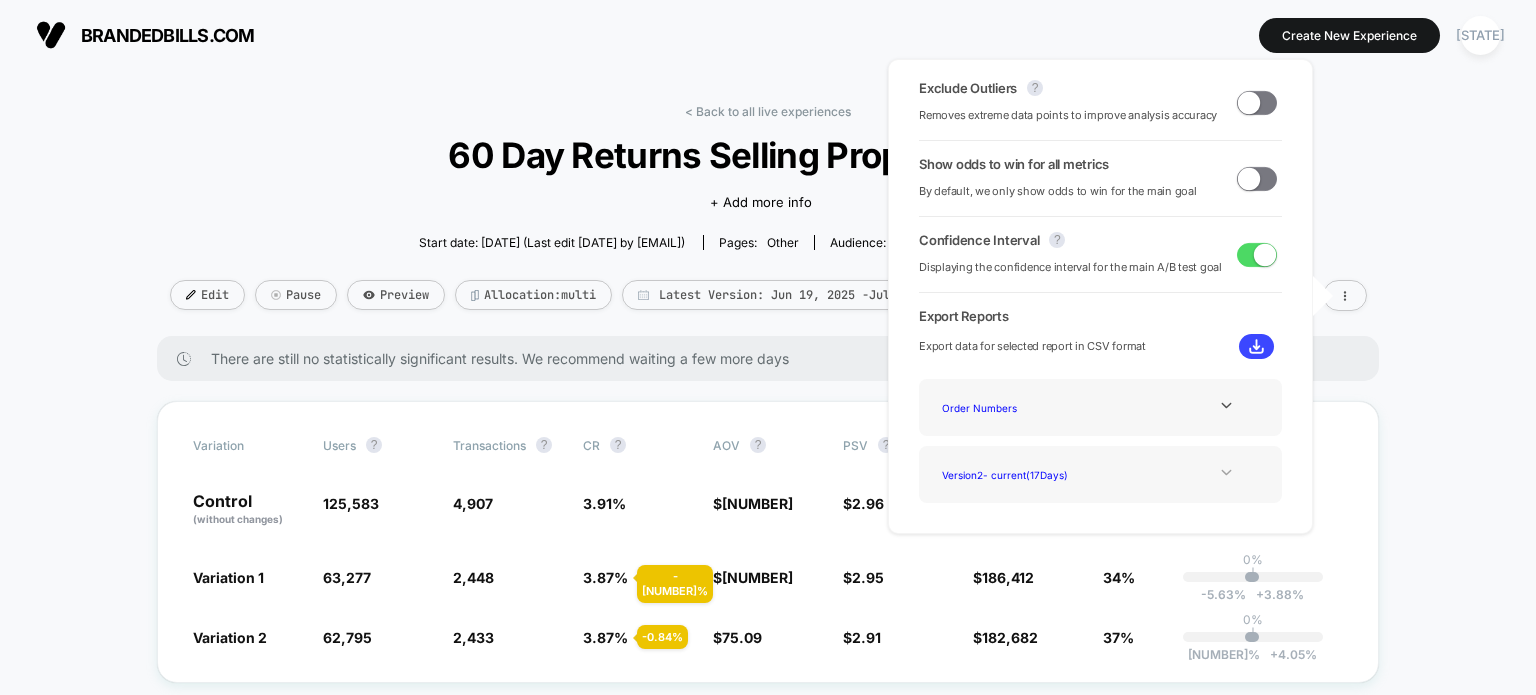 click at bounding box center [1226, 405] 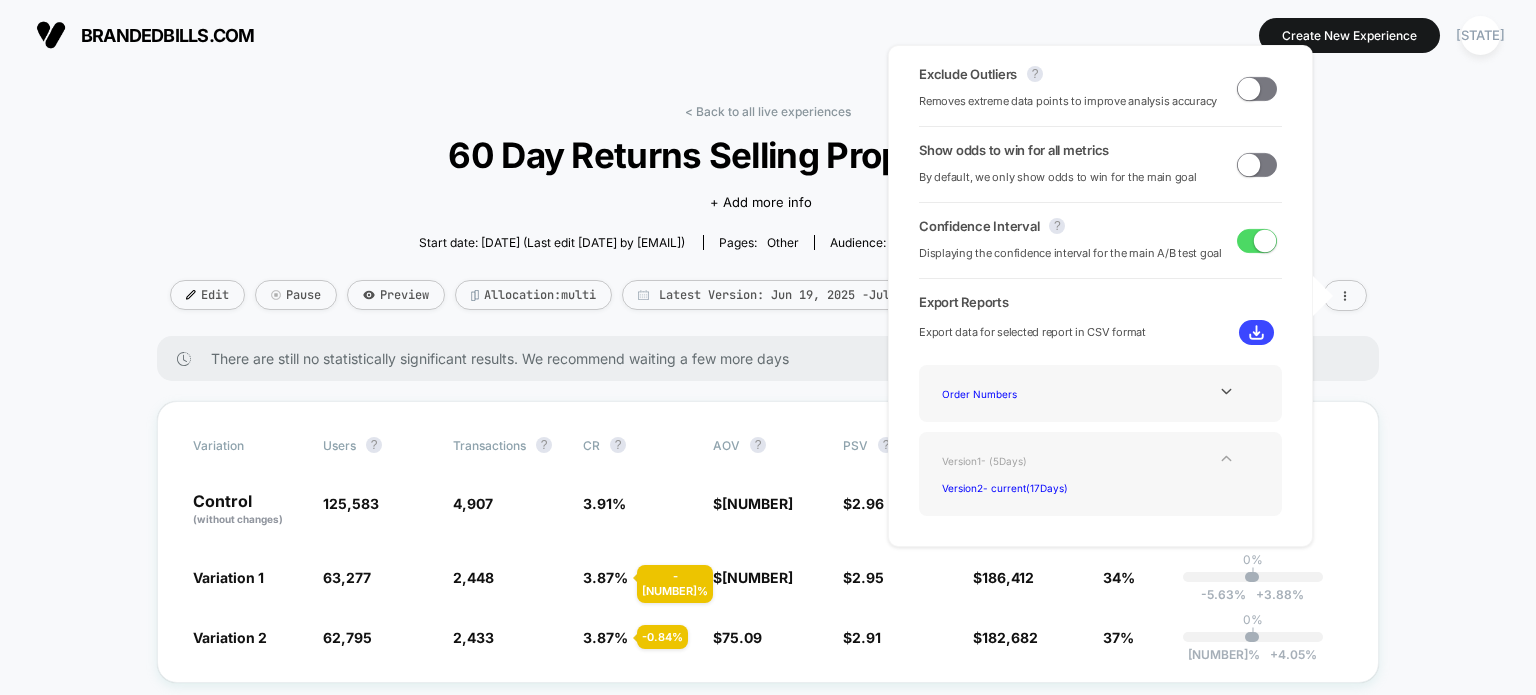 click on "Version  1  -    ( 5  Days)" at bounding box center [1014, 460] 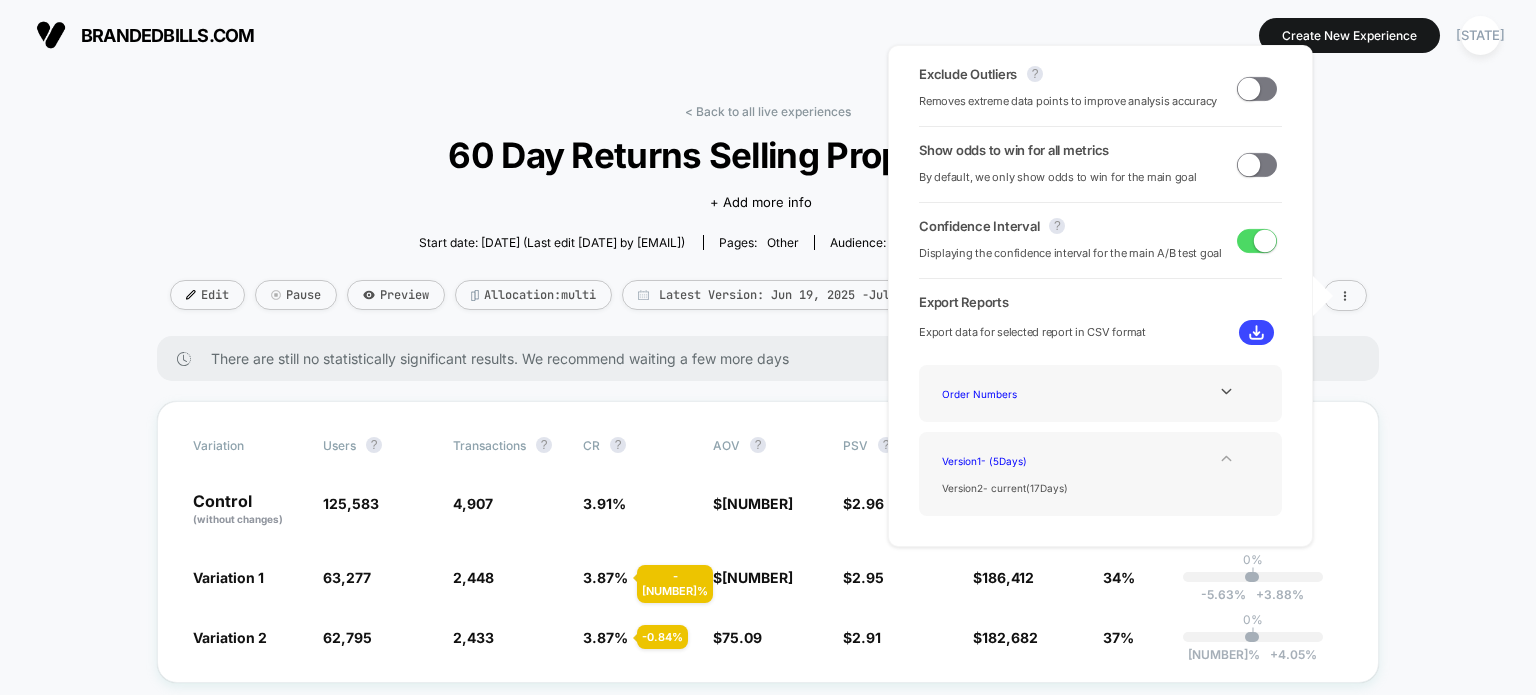 click on "Click to edit experience details + Add more info Start date: [DATE] (Last edit [DATE] by [EMAIL]) Pages: other Audience: Never Purchased Device: mobile Edit Pause  Preview Allocation:  multi Latest Version:     [DATE]    -    [DATE] |   users   No Filter There are still no statistically significant results. We recommend waiting a few more days Variation users ? Transactions ? CR ? AOV ? PSV ? Revenue ? OTW ? CI ? Control (without changes) 125,583 4,907 3.91 % $ 75.85 $ 2.96 $ 372,217 --- --- Variation 1 63,277 - 49.6 % 2,448 - 0.99 % 3.87 % - 0.99 % $ 76.15 + 0.39 % $ 2.95 - 0.61 % $ 186,412 - 0.61 % 34% 0% | -5.63 % + 3.88 % Variation 2 62,795 - 50 % 2,433 - 0.84 % 3.87 % - 0.84 % $ 75.09 - 1 % $ 2.91 - 1.8 % $ 182,682 - 1.8 % 37% 0% | -5.51 % + 4.05 % Variation Add To Cart Rate ? Checkout Rate ? Clicks ? CTR ? Revenue From Clicks ? Control (without changes) 11.79 % 0.72 % 0 0 % $ 0 Variation 1 11.71 % - 0.69 % % +" at bounding box center [768, 2838] 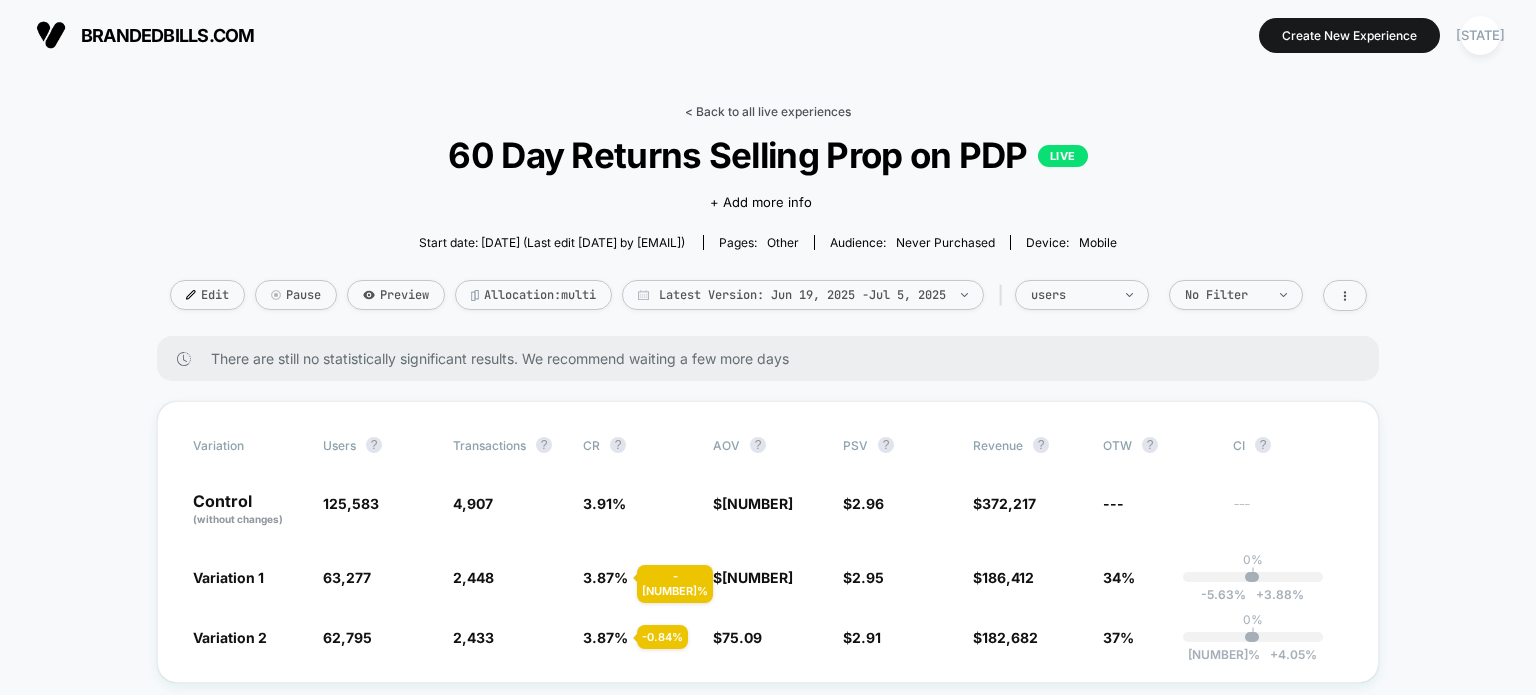 click on "< Back to all live experiences" at bounding box center (768, 111) 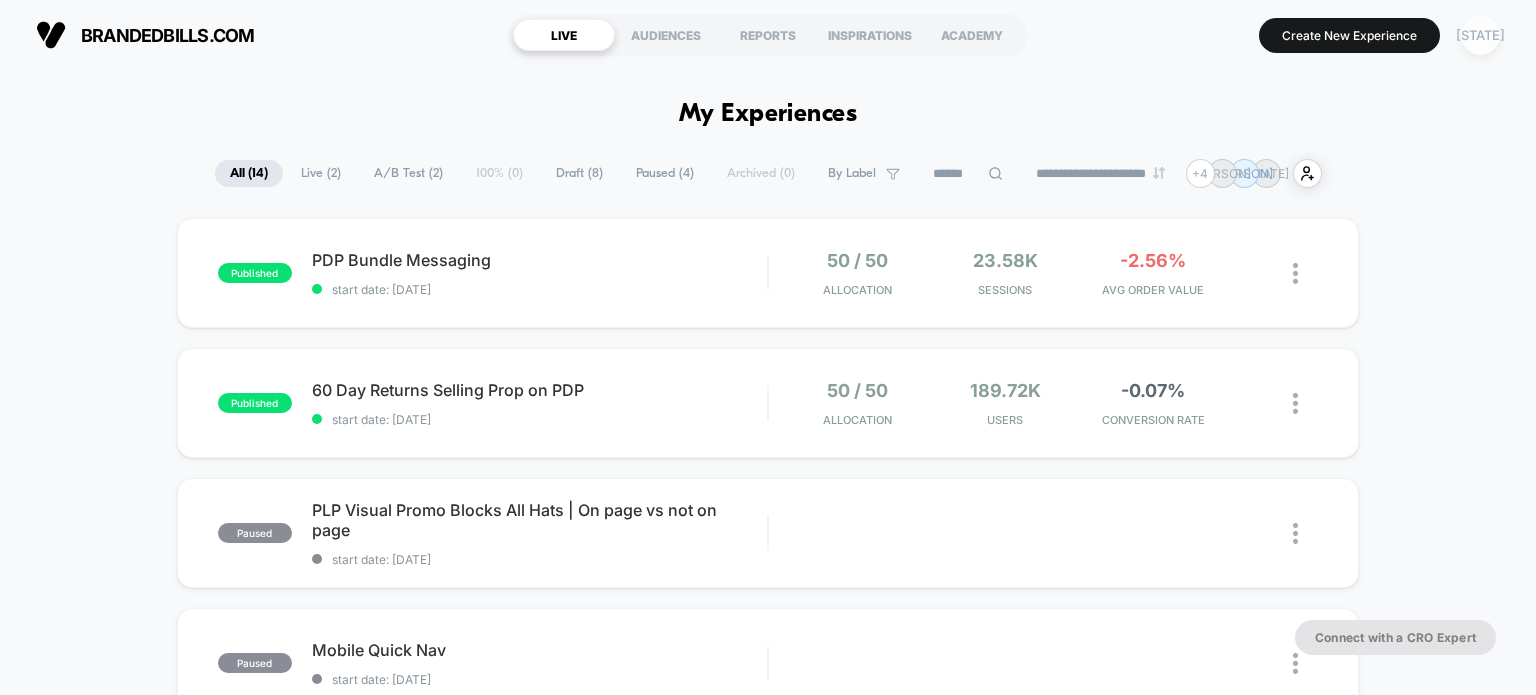 click on "[STATE]" at bounding box center [1480, 35] 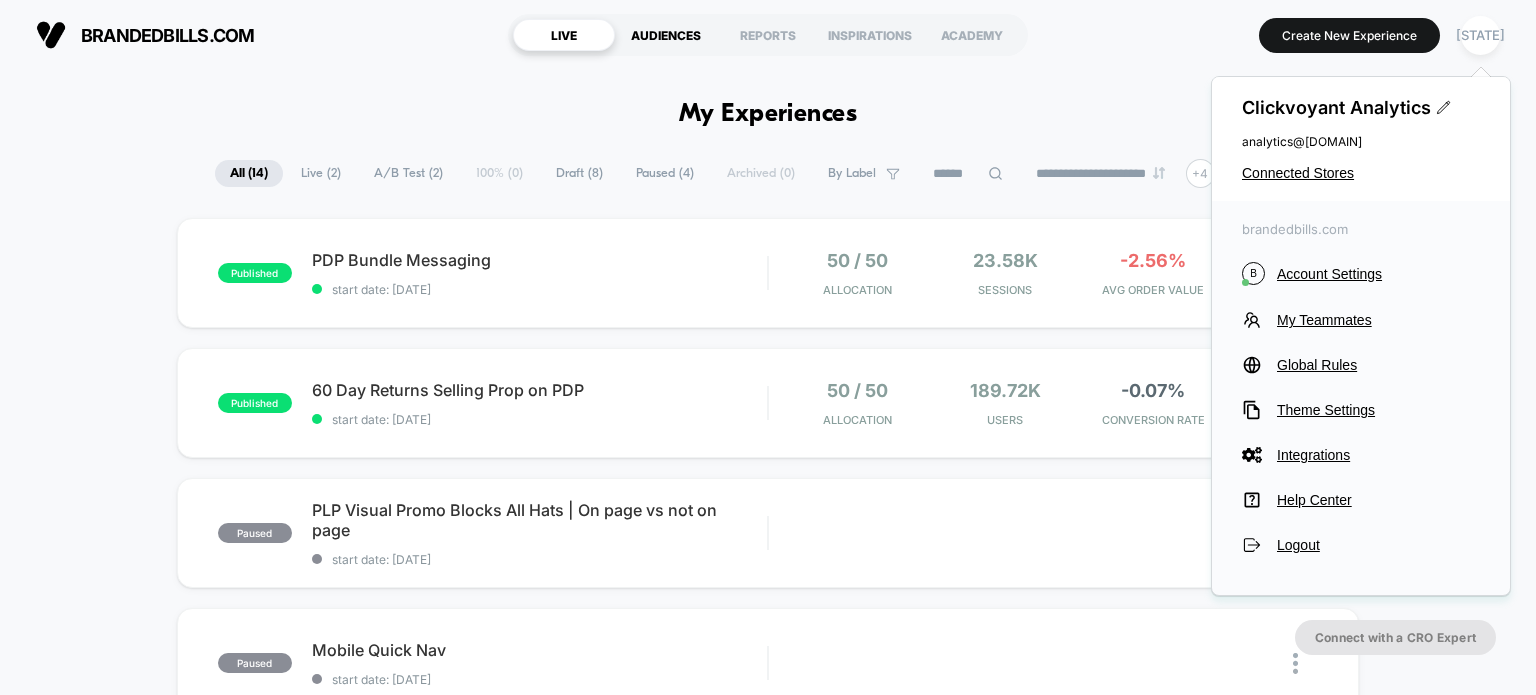 click on "AUDIENCES" at bounding box center (666, 35) 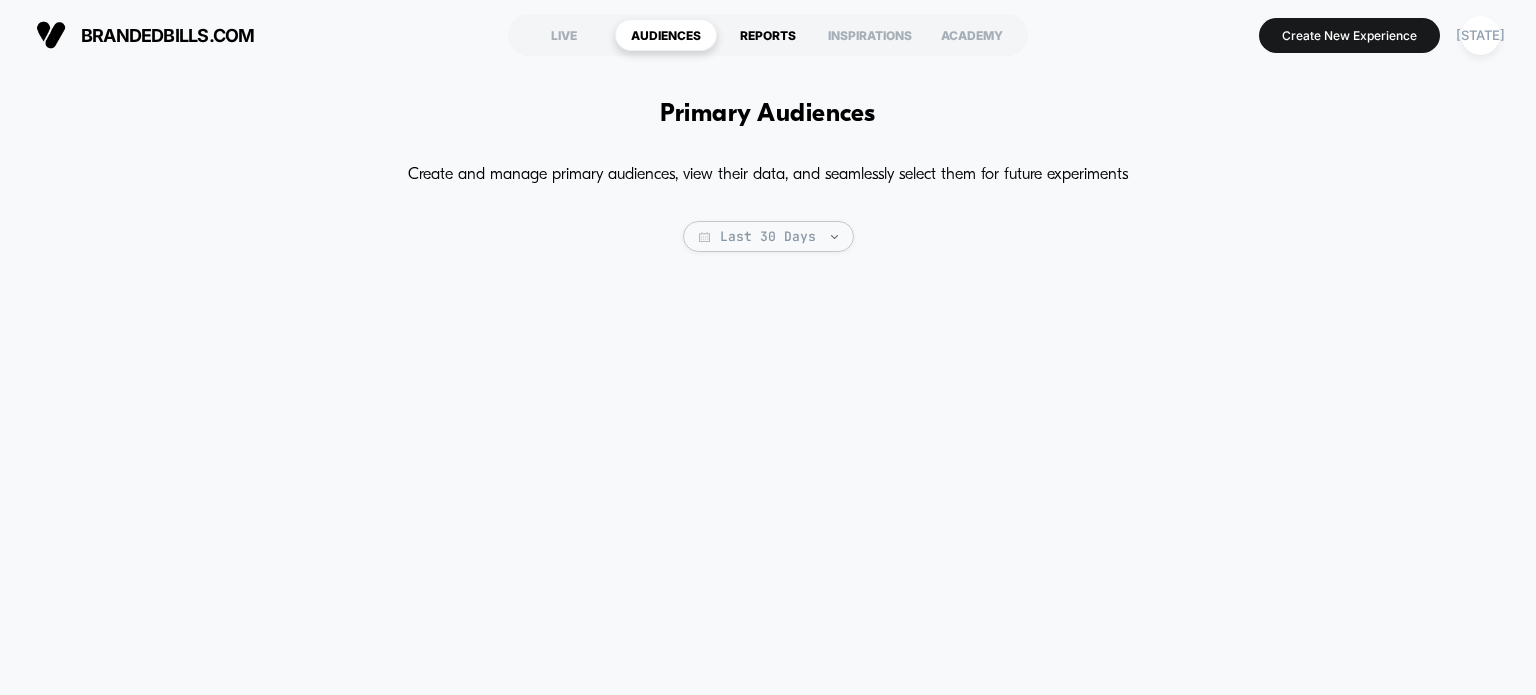 click on "REPORTS" at bounding box center (768, 35) 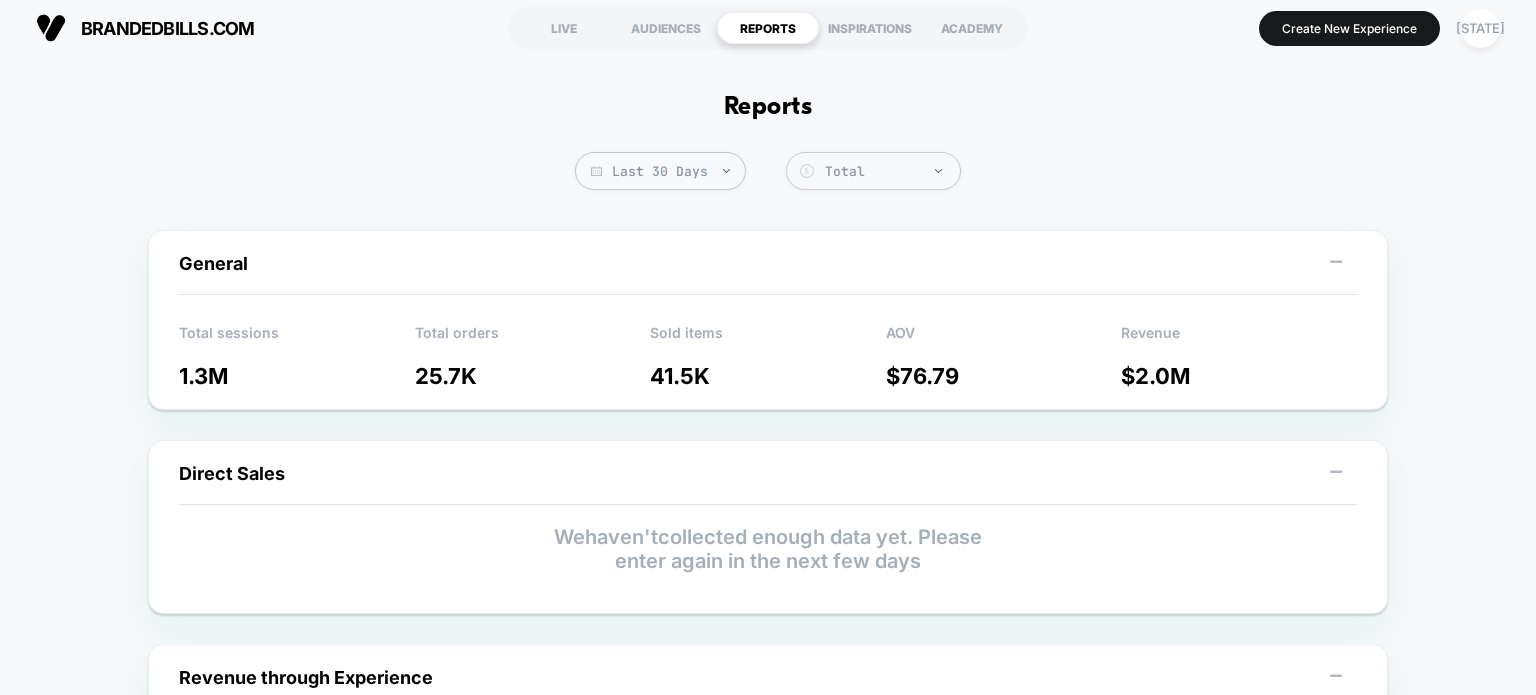 scroll, scrollTop: 0, scrollLeft: 0, axis: both 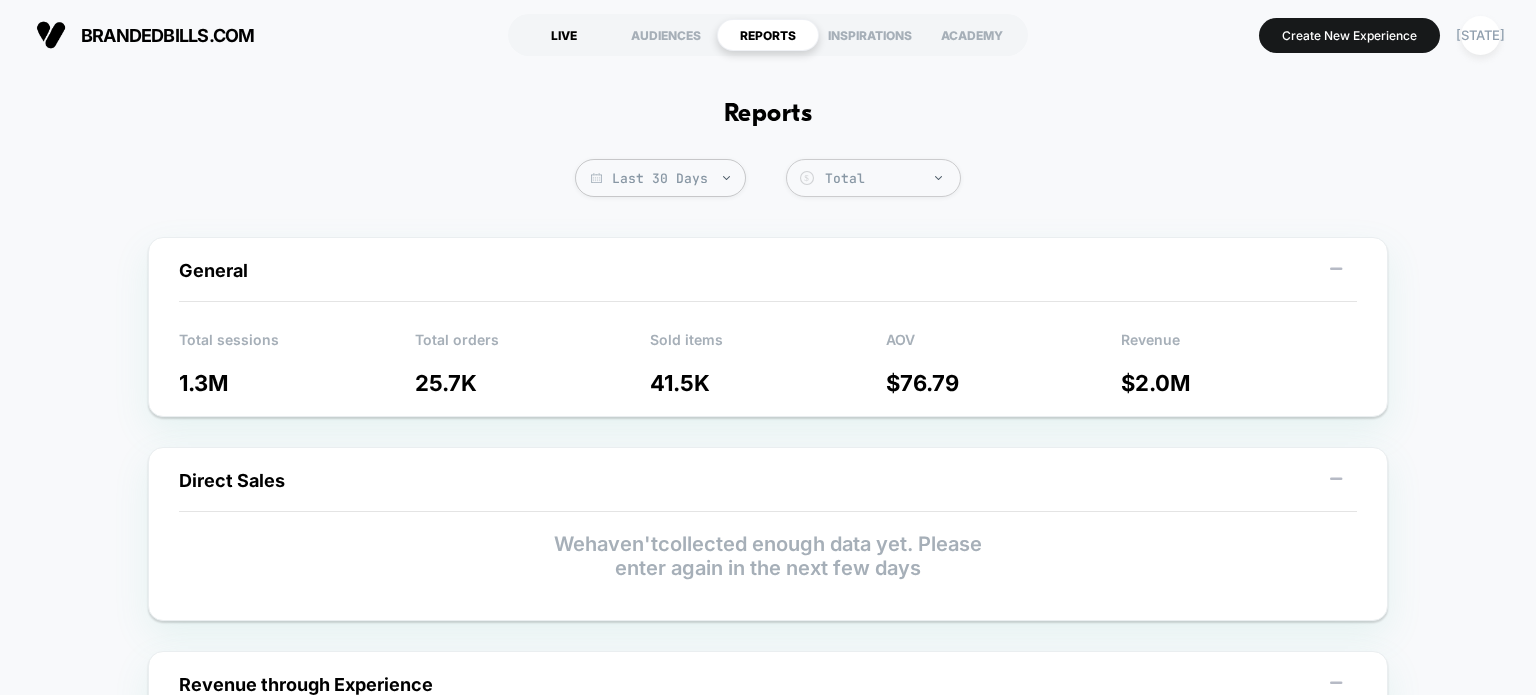 click on "LIVE" at bounding box center [564, 35] 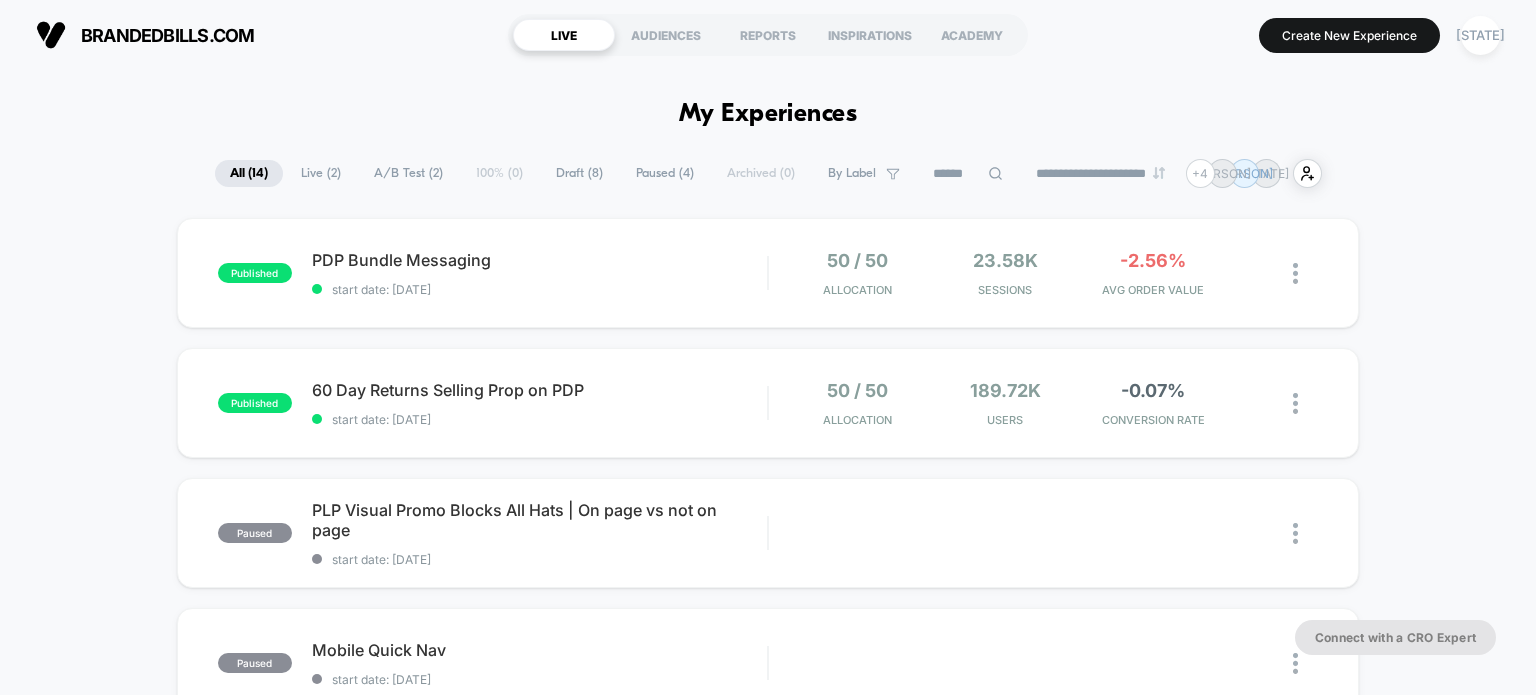 click on "A/B Test ( [NUMBER] )" at bounding box center (408, 173) 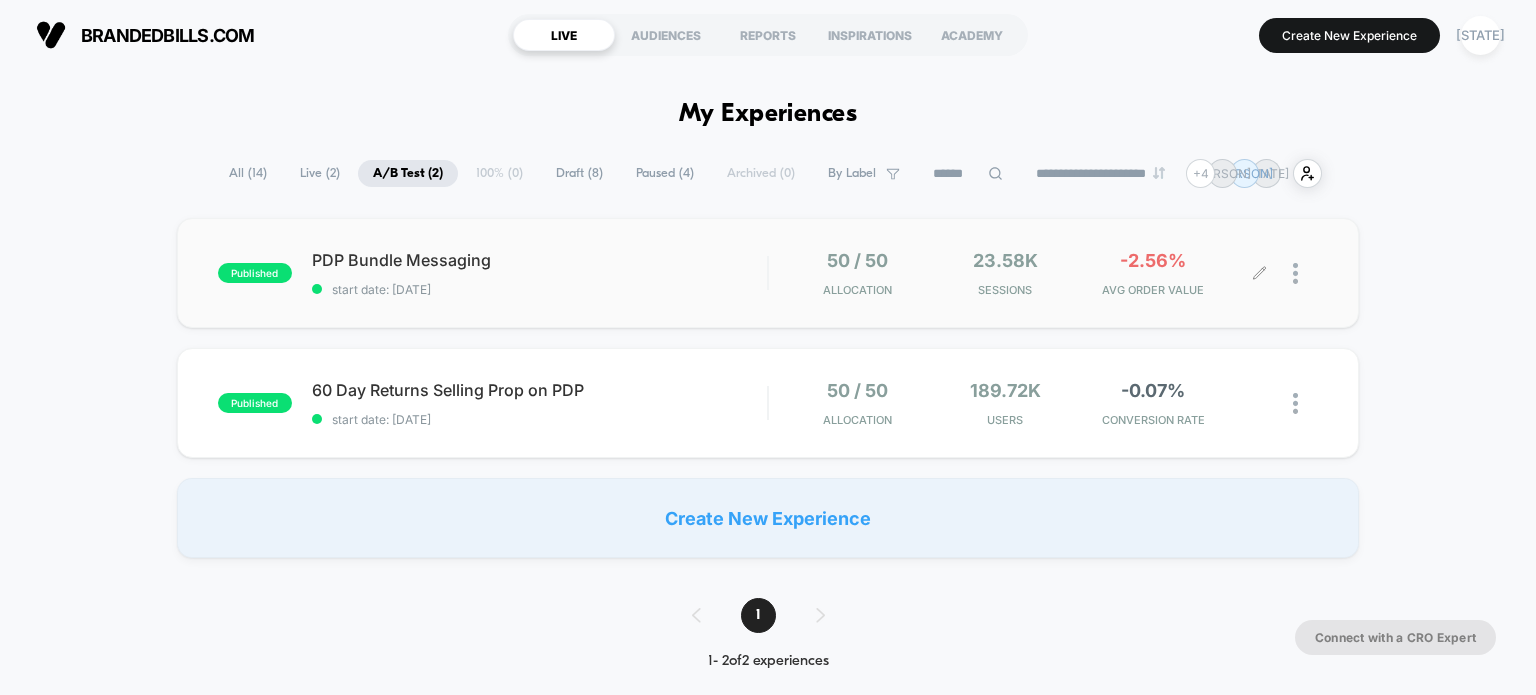 click at bounding box center [1289, 273] 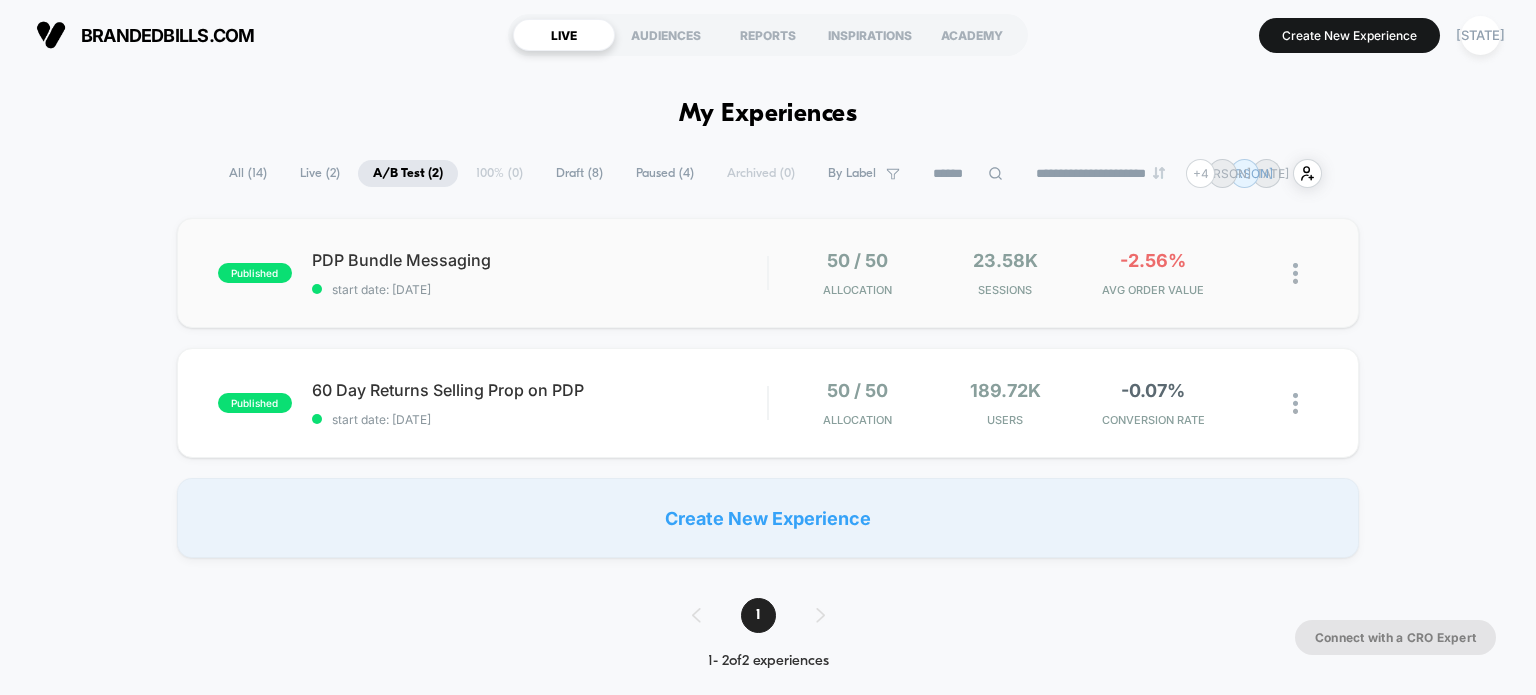click at bounding box center (1295, 273) 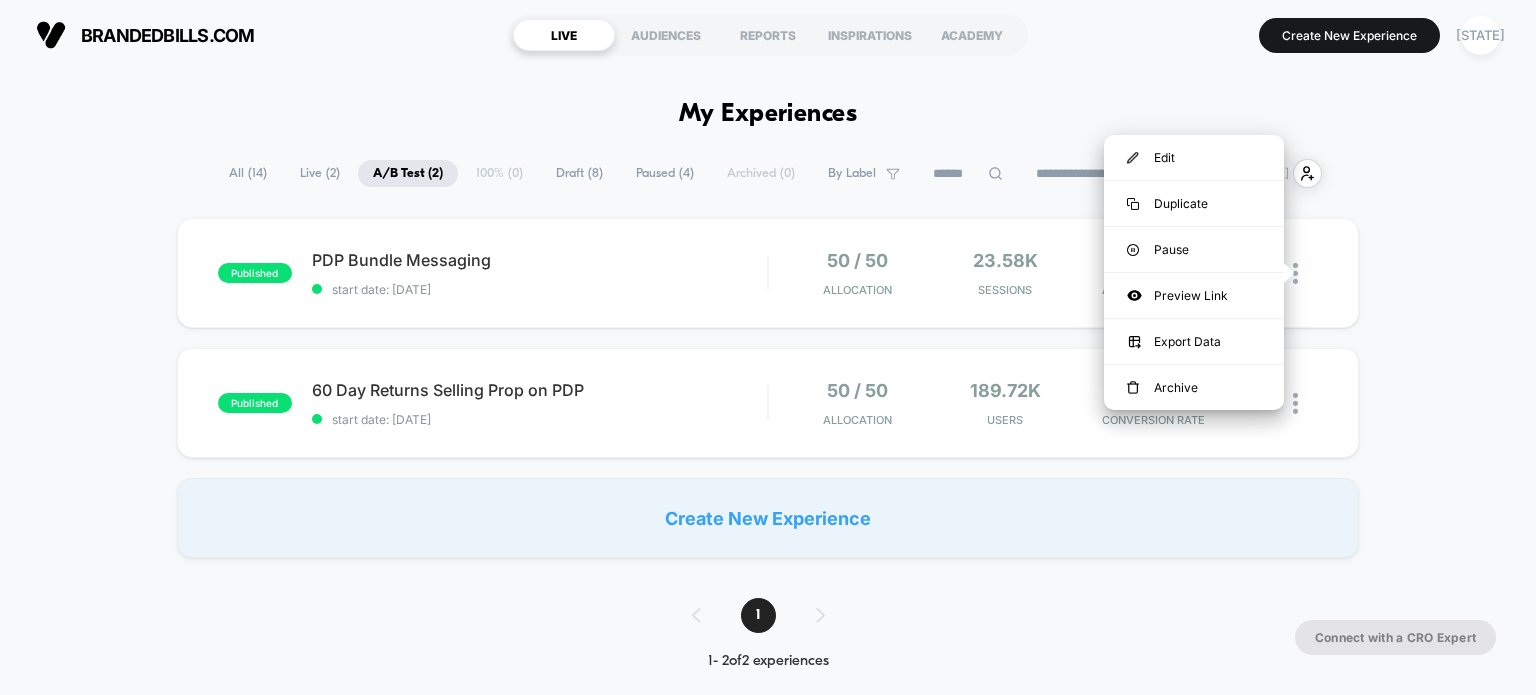 click on "published PDP Bundle Messaging  start date: [DATE] [NUMBER] / [NUMBER] Allocation [NUMBER]k Sessions - [PERCENT] AVG ORDER VALUE published 60 Day Returns Selling Prop on PDP start date: [DATE] [NUMBER] / [NUMBER] Allocation [NUMBER]k Users - [PERCENT] CONVERSION RATE Create New Experience" at bounding box center [768, 388] 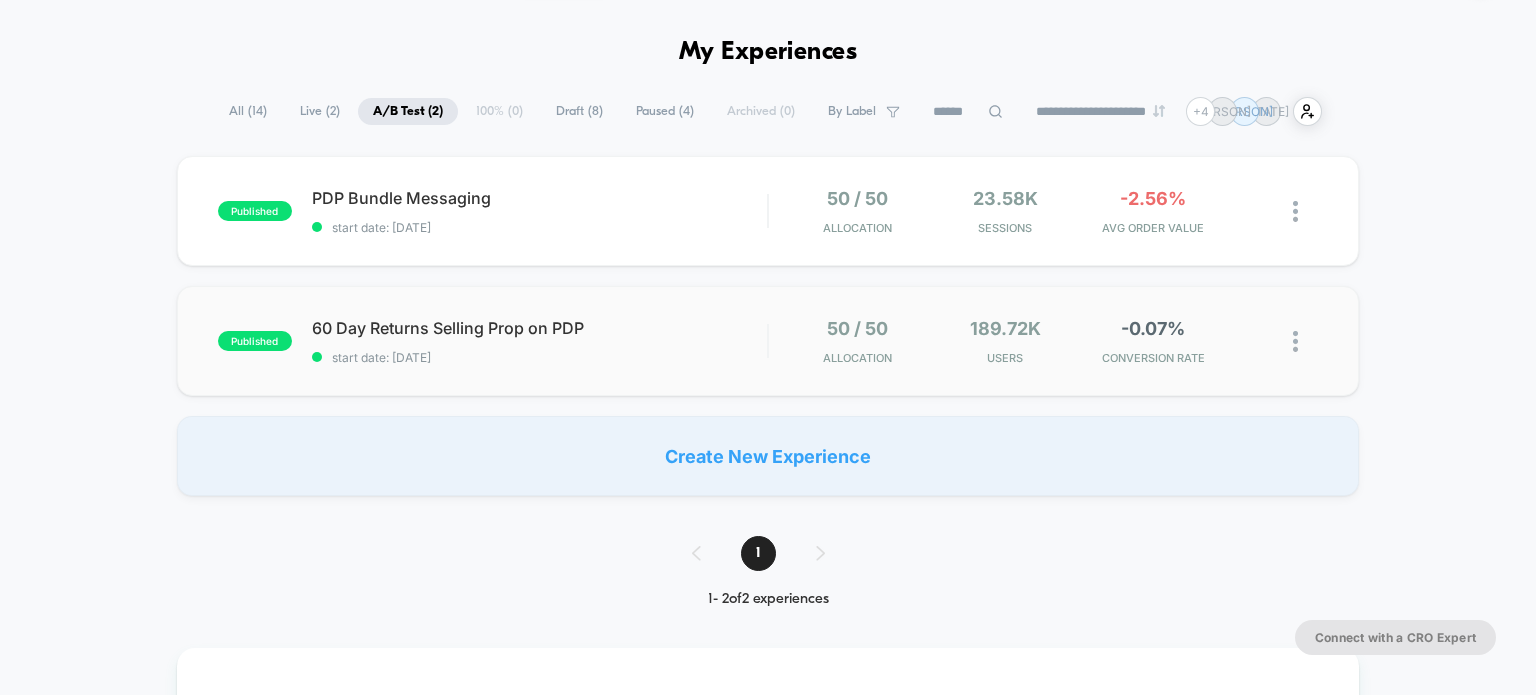 scroll, scrollTop: 0, scrollLeft: 0, axis: both 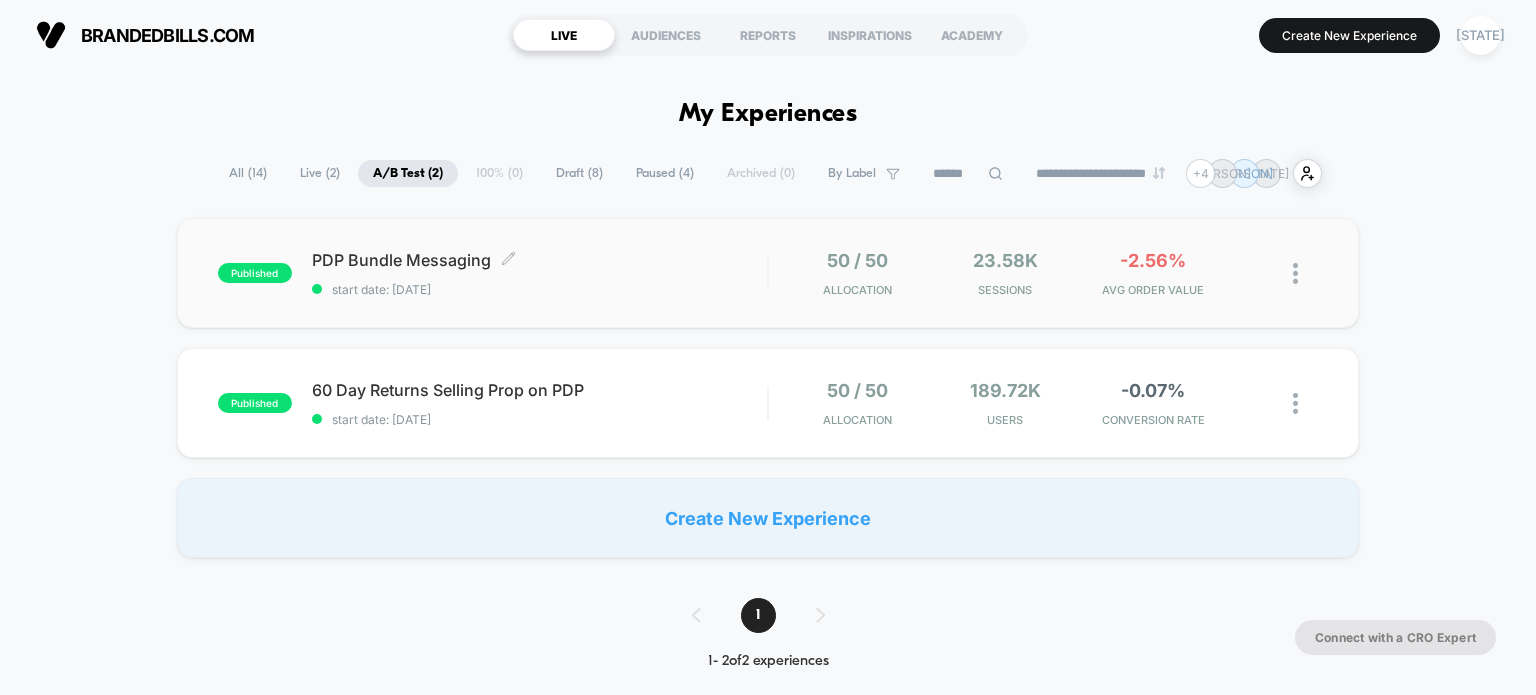 click on "PDP Bundle Messaging  Click to edit experience details" at bounding box center (540, 260) 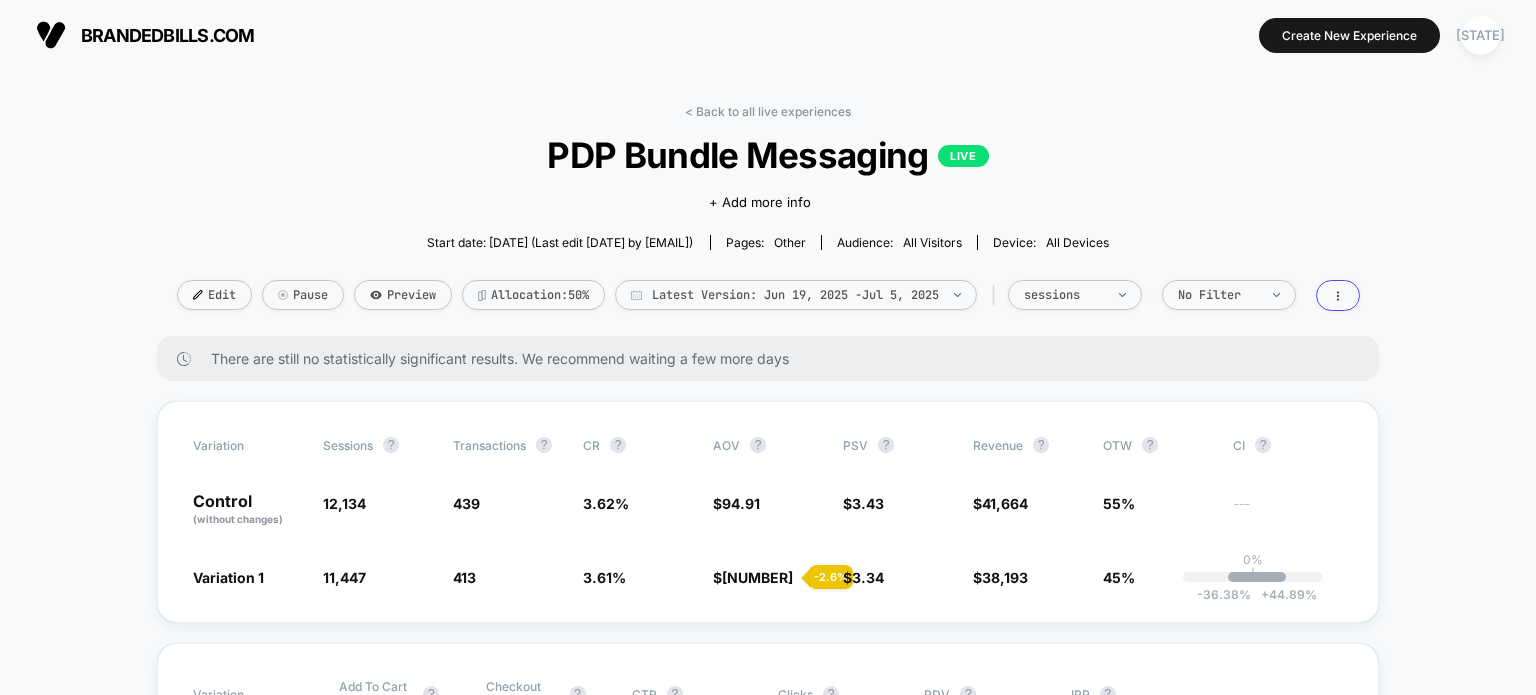 scroll, scrollTop: 166, scrollLeft: 0, axis: vertical 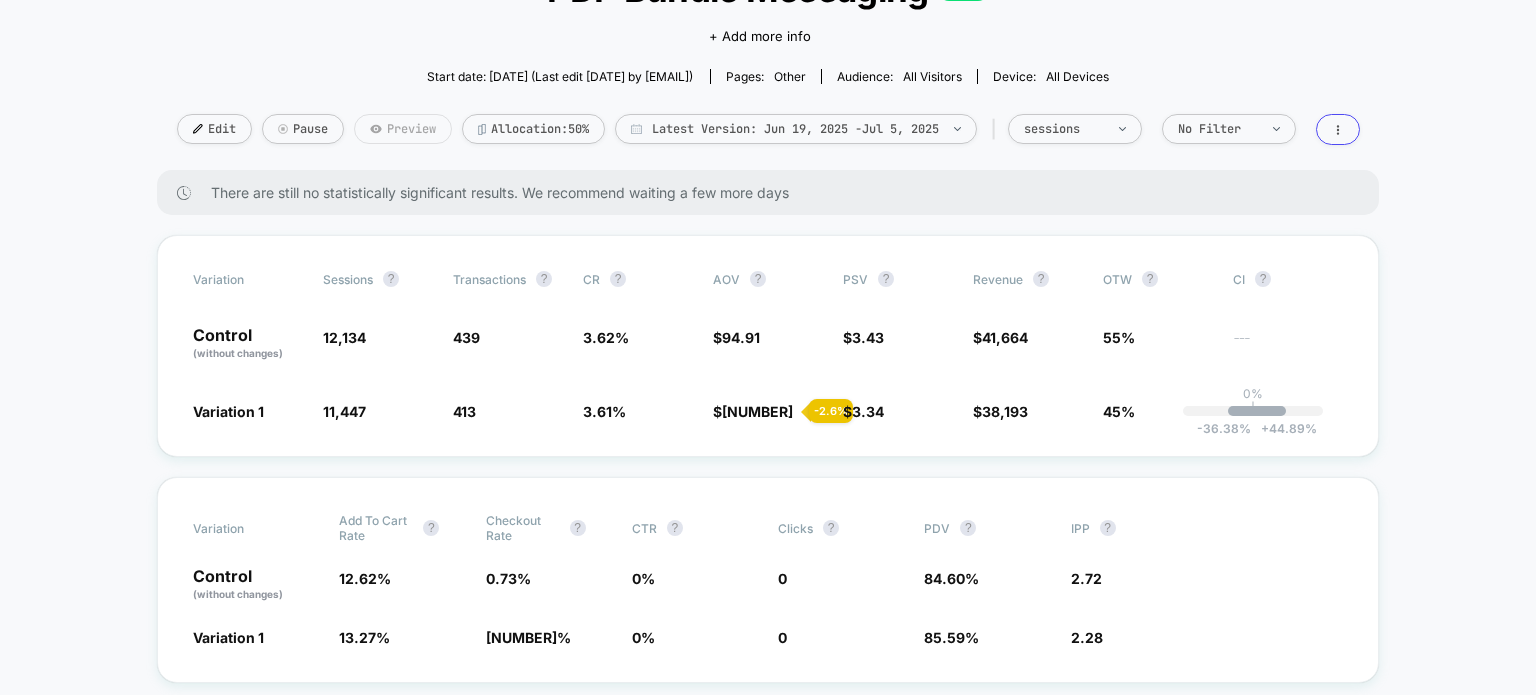 click on "Preview" at bounding box center (403, 129) 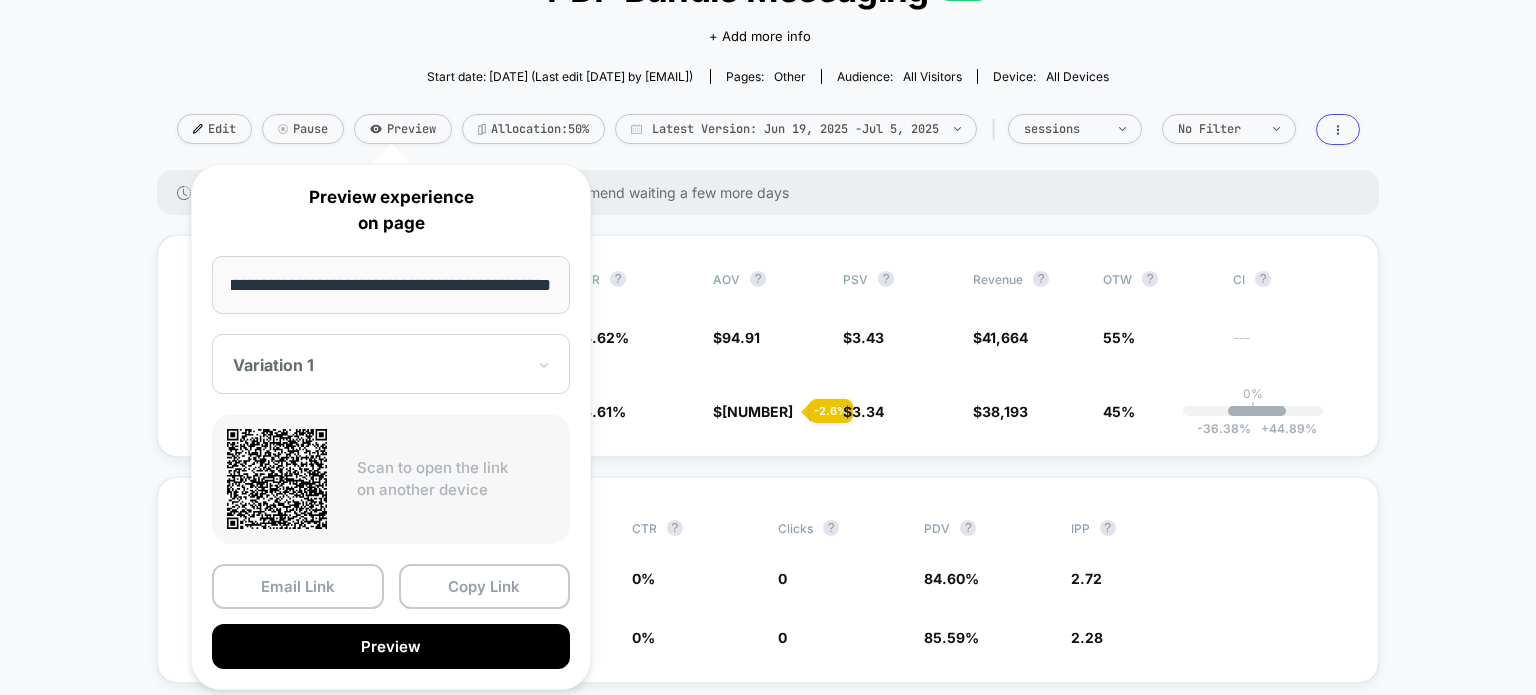 scroll, scrollTop: 0, scrollLeft: 77, axis: horizontal 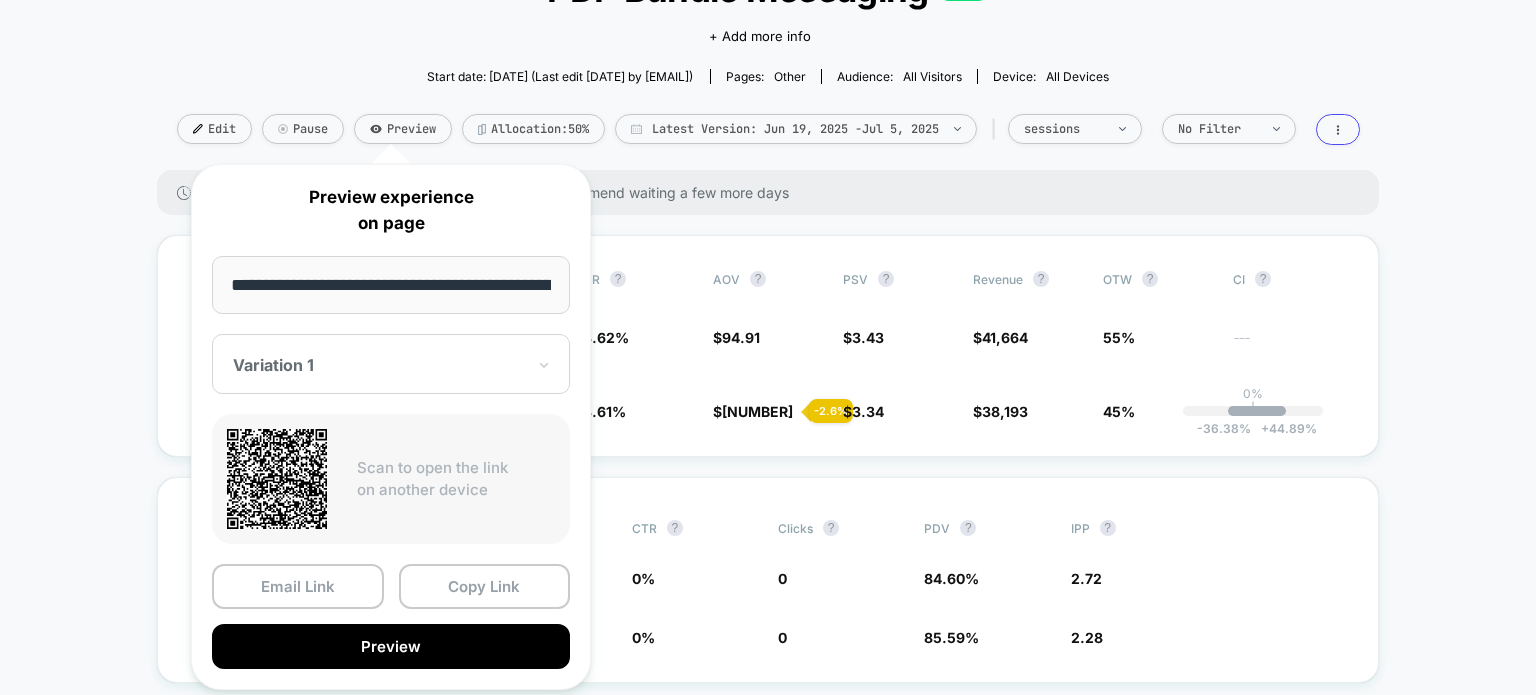 click on "Avg Order Value (Primary Goal) ? Variation 1 CONTROL Hide [DATE] [DATE] $[NUMBER]  $[NUMBER]" at bounding box center (768, 3813) 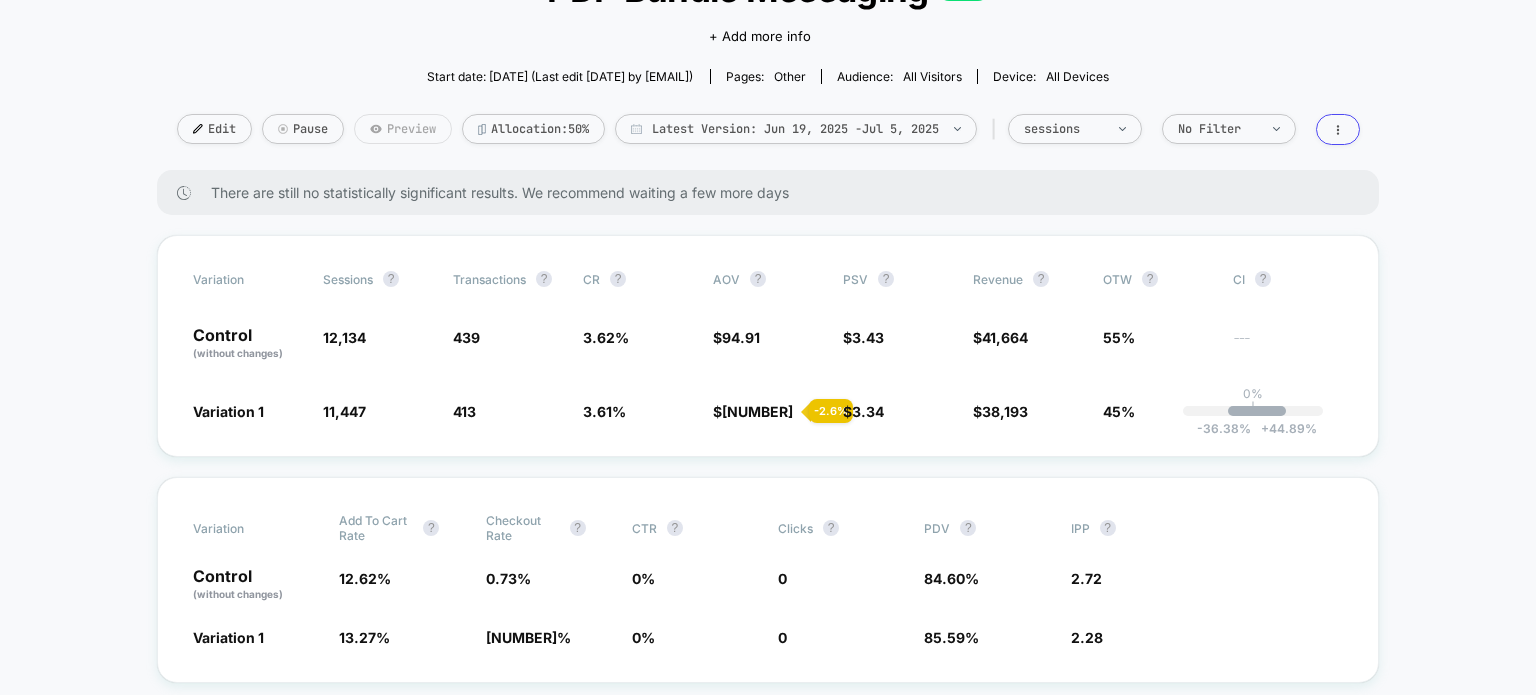 click on "Preview" at bounding box center [403, 129] 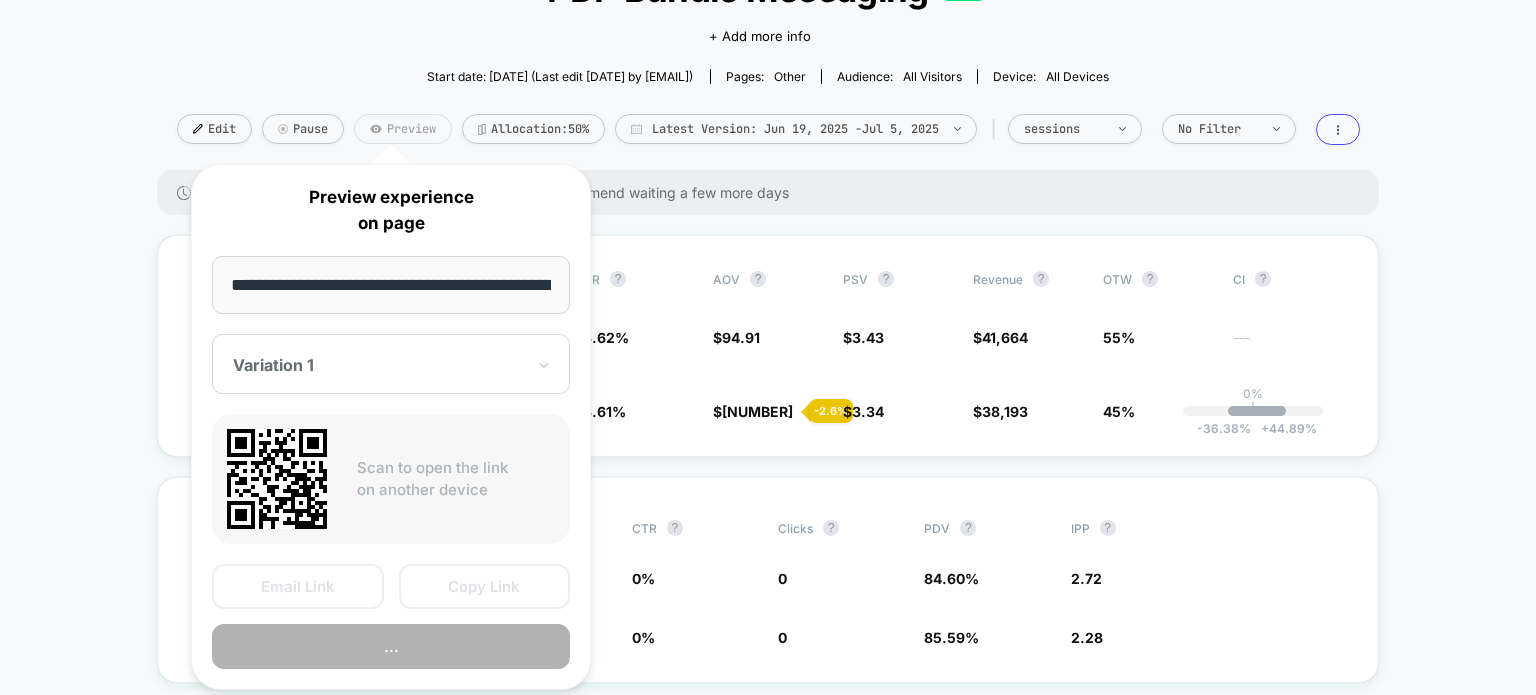scroll, scrollTop: 0, scrollLeft: 78, axis: horizontal 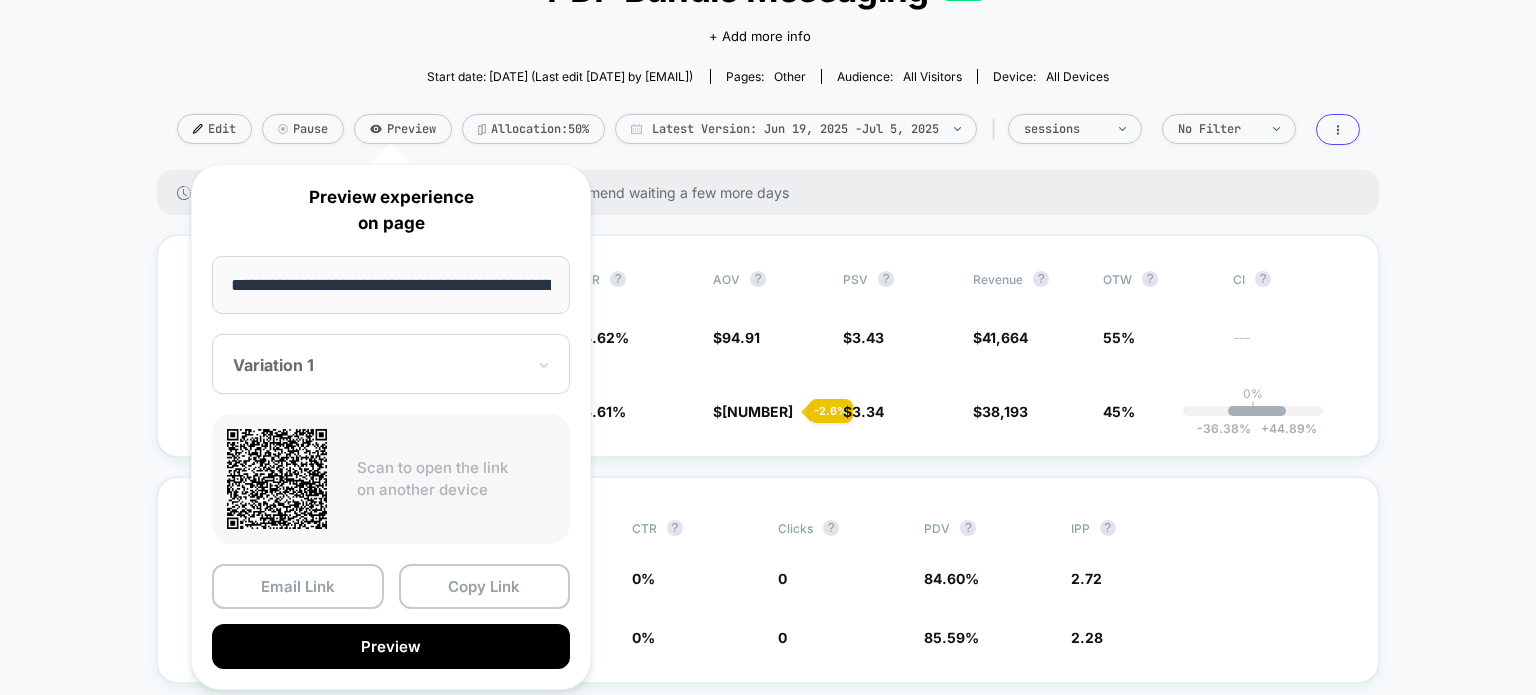 click at bounding box center (379, 365) 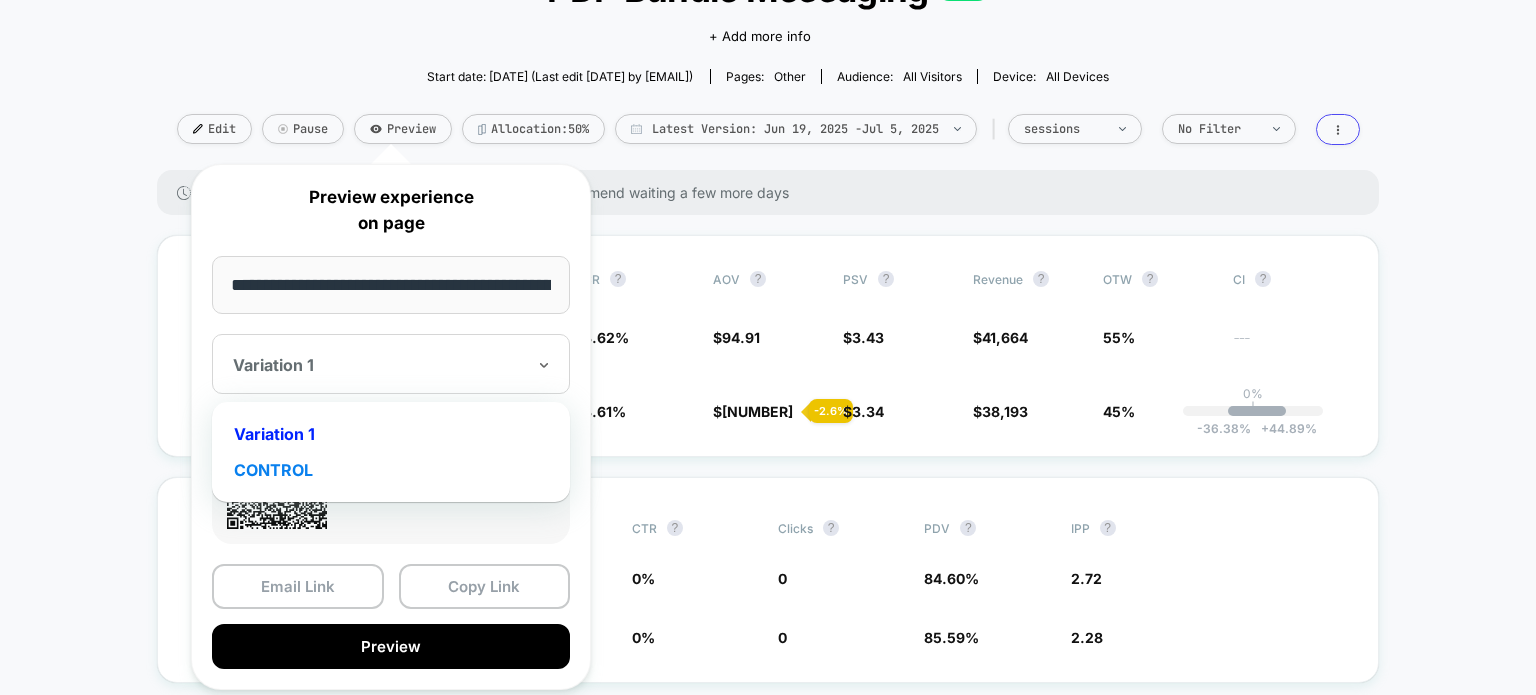 click on "CONTROL" at bounding box center [391, 470] 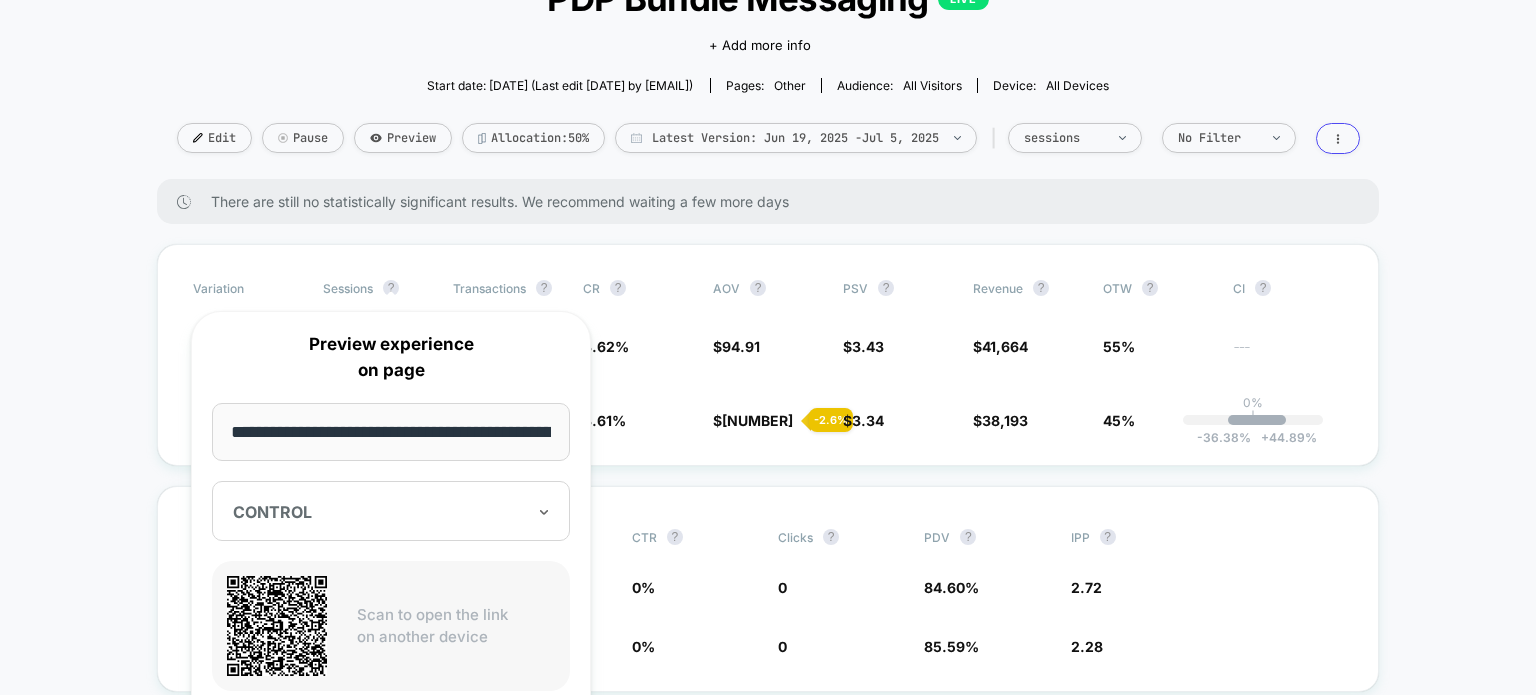 scroll, scrollTop: 166, scrollLeft: 0, axis: vertical 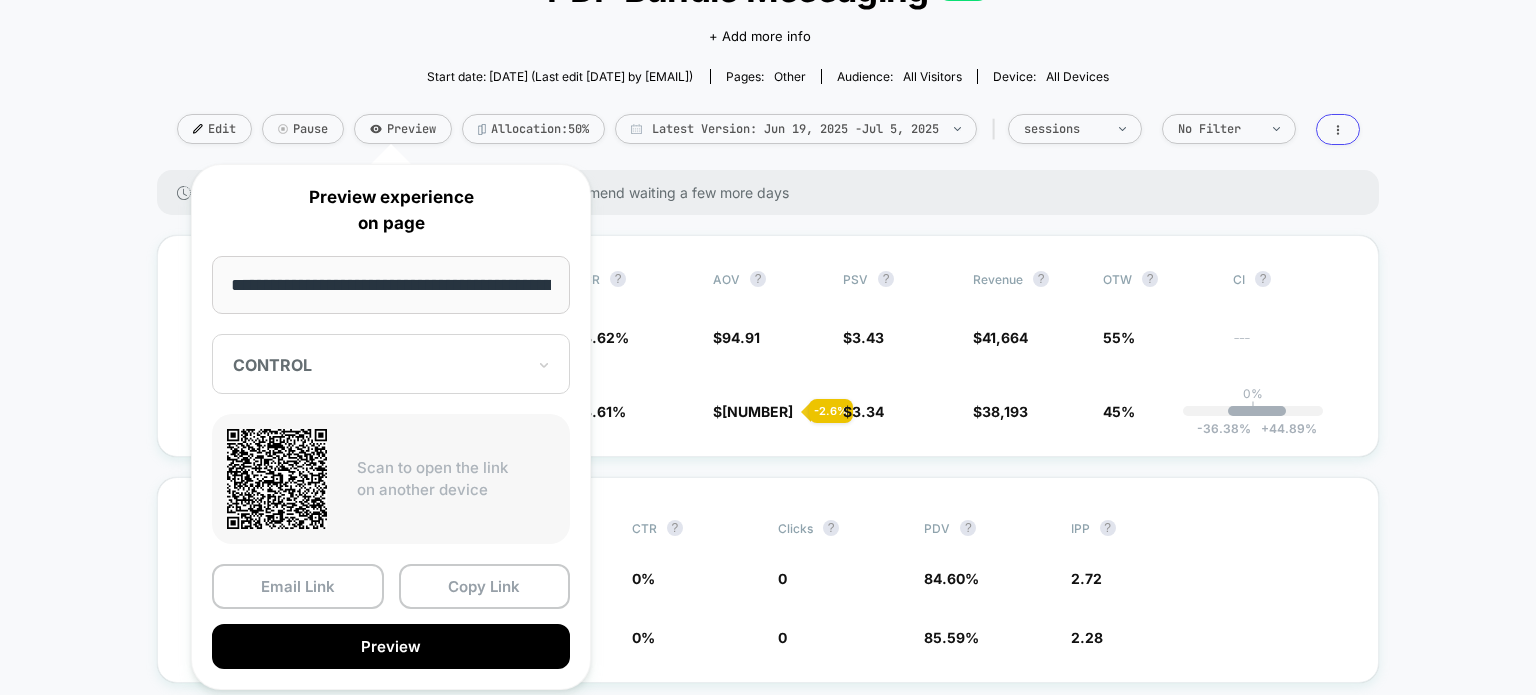 click on "**********" at bounding box center (391, 285) 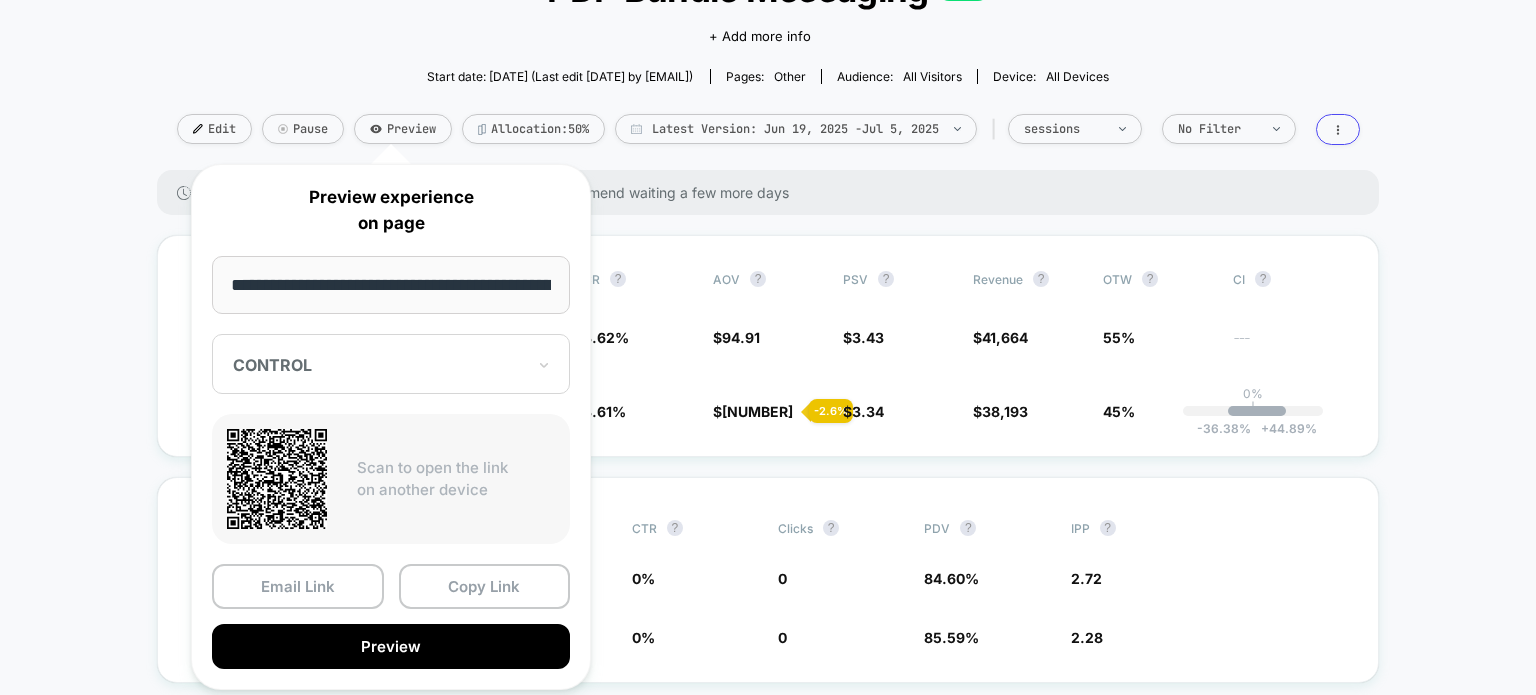 click on "**********" at bounding box center (391, 285) 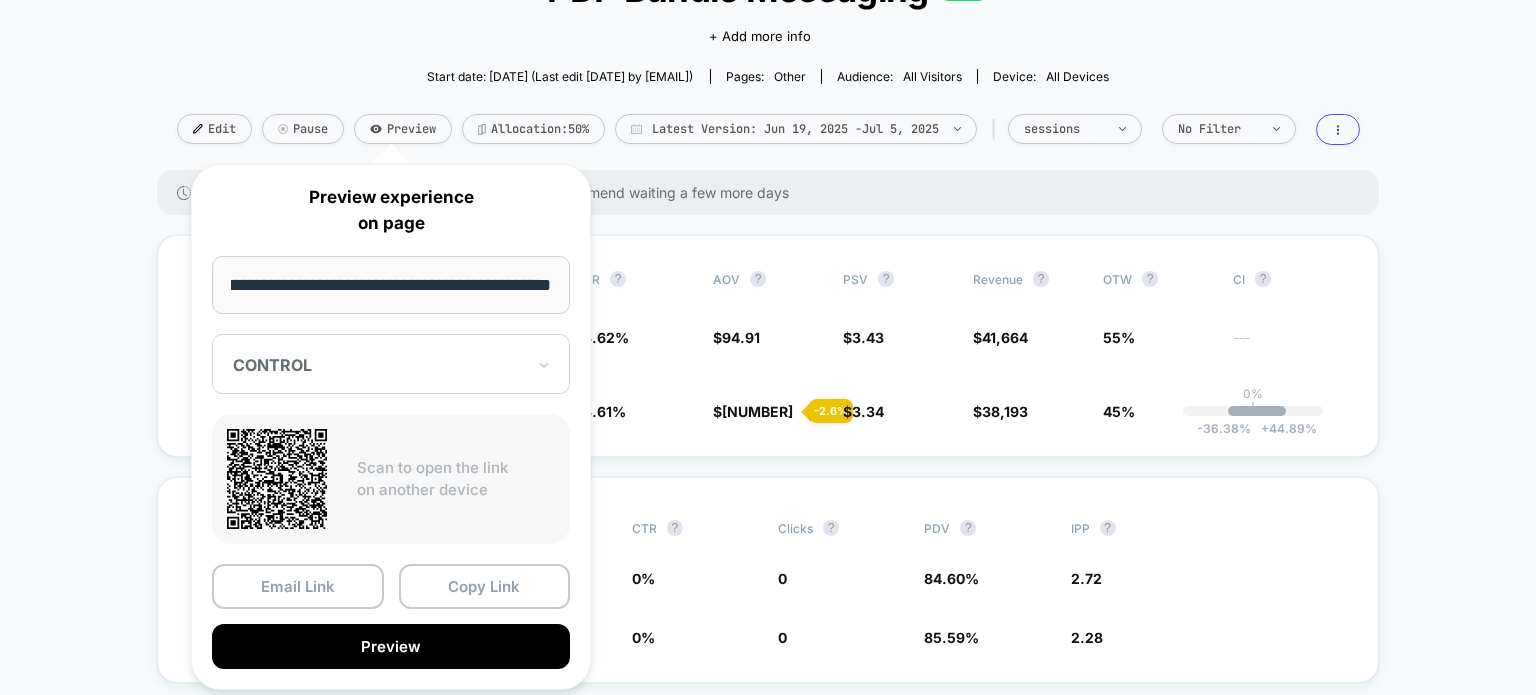 scroll, scrollTop: 0, scrollLeft: 78, axis: horizontal 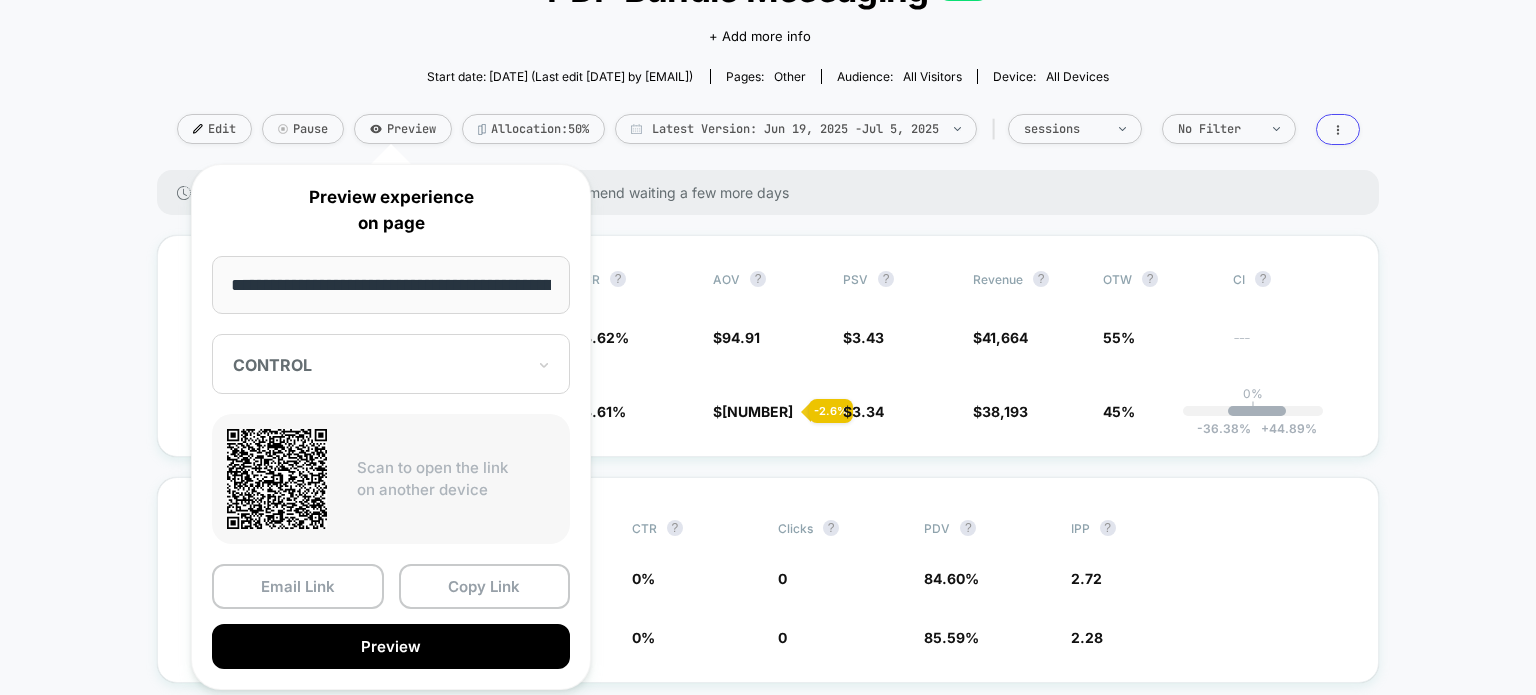click on "CONTROL" at bounding box center [379, 365] 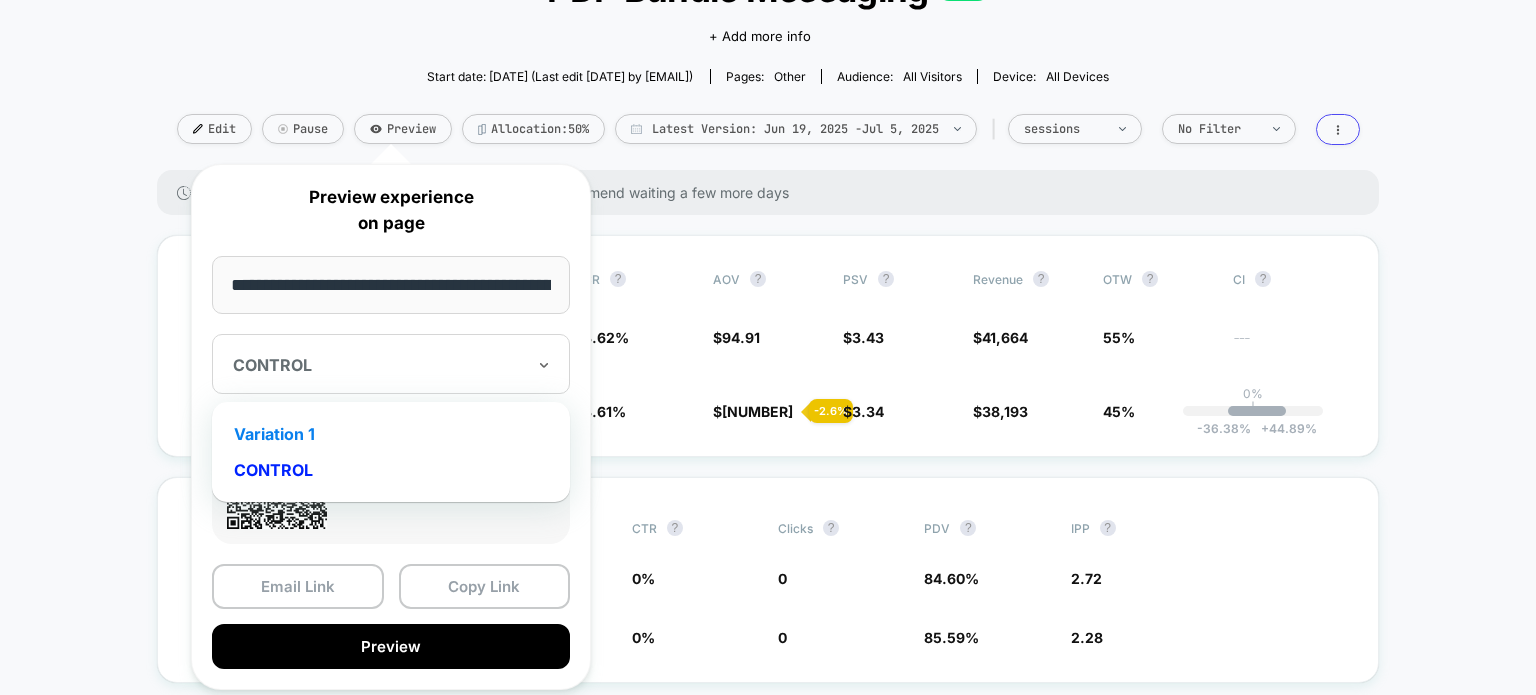 click on "Variation 1" at bounding box center [391, 434] 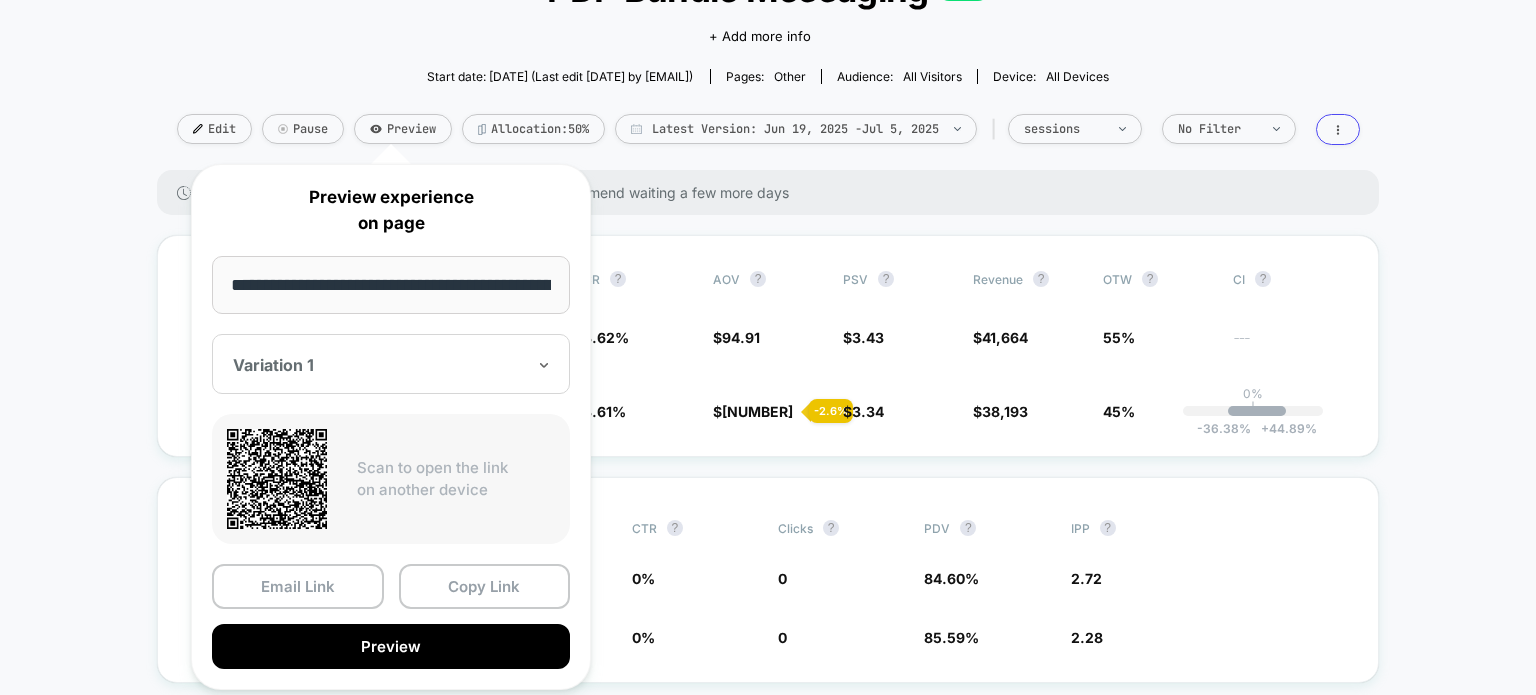 click on "**********" at bounding box center (391, 285) 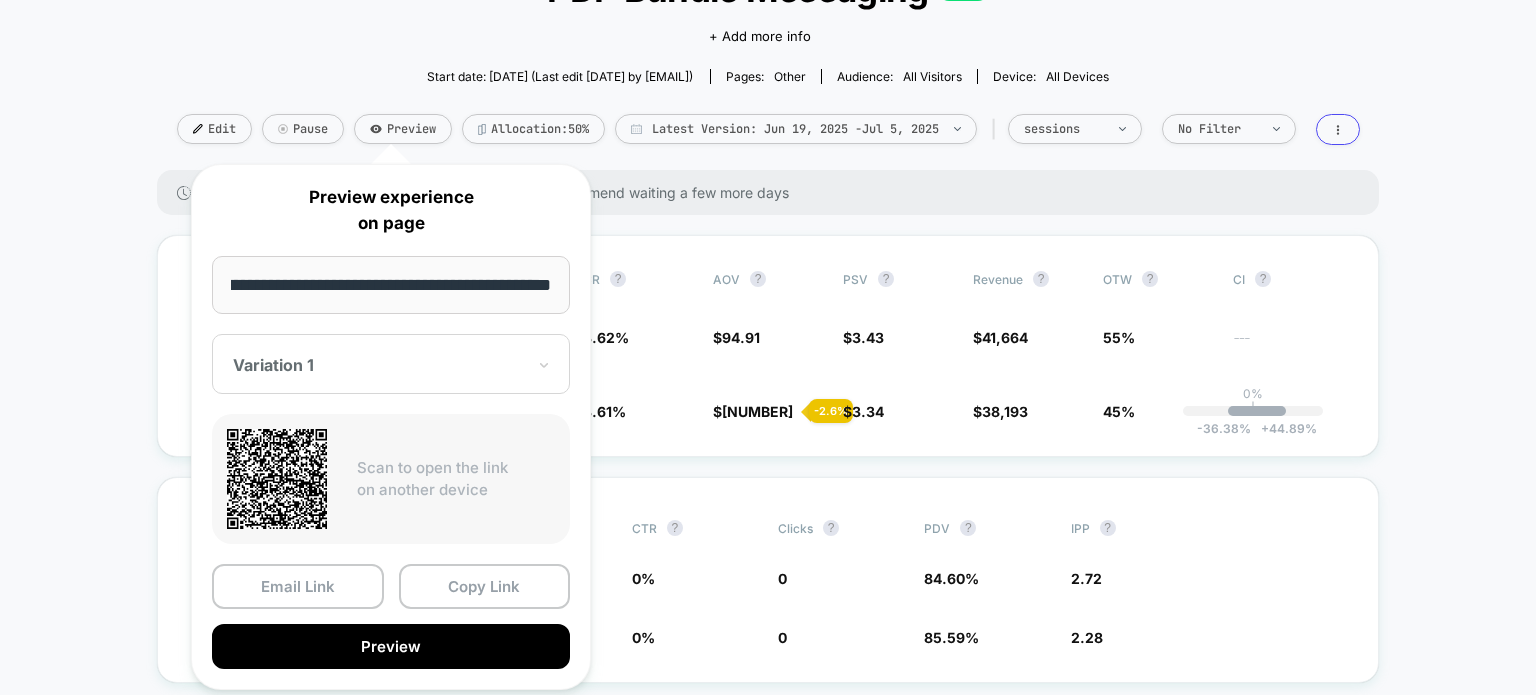 scroll, scrollTop: 0, scrollLeft: 77, axis: horizontal 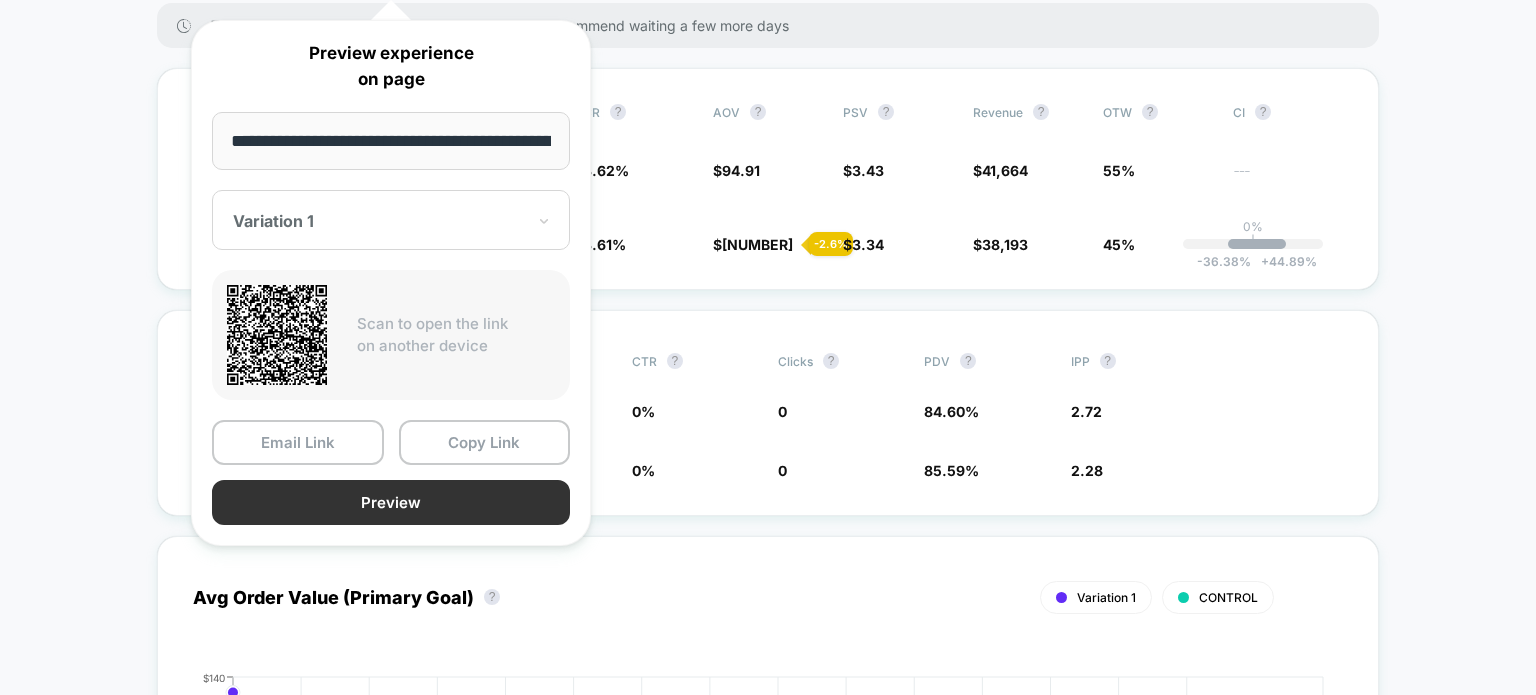 click on "Preview" at bounding box center (391, 502) 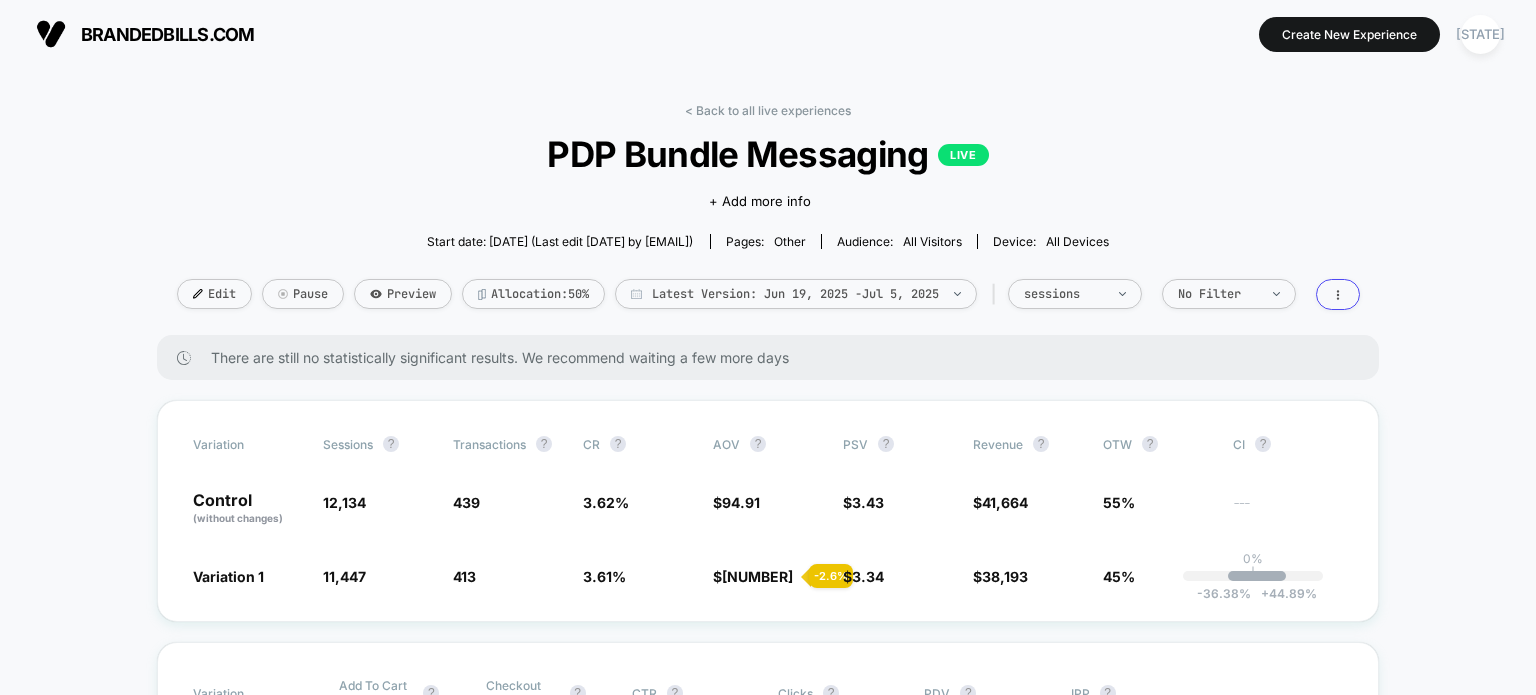 scroll, scrollTop: 0, scrollLeft: 0, axis: both 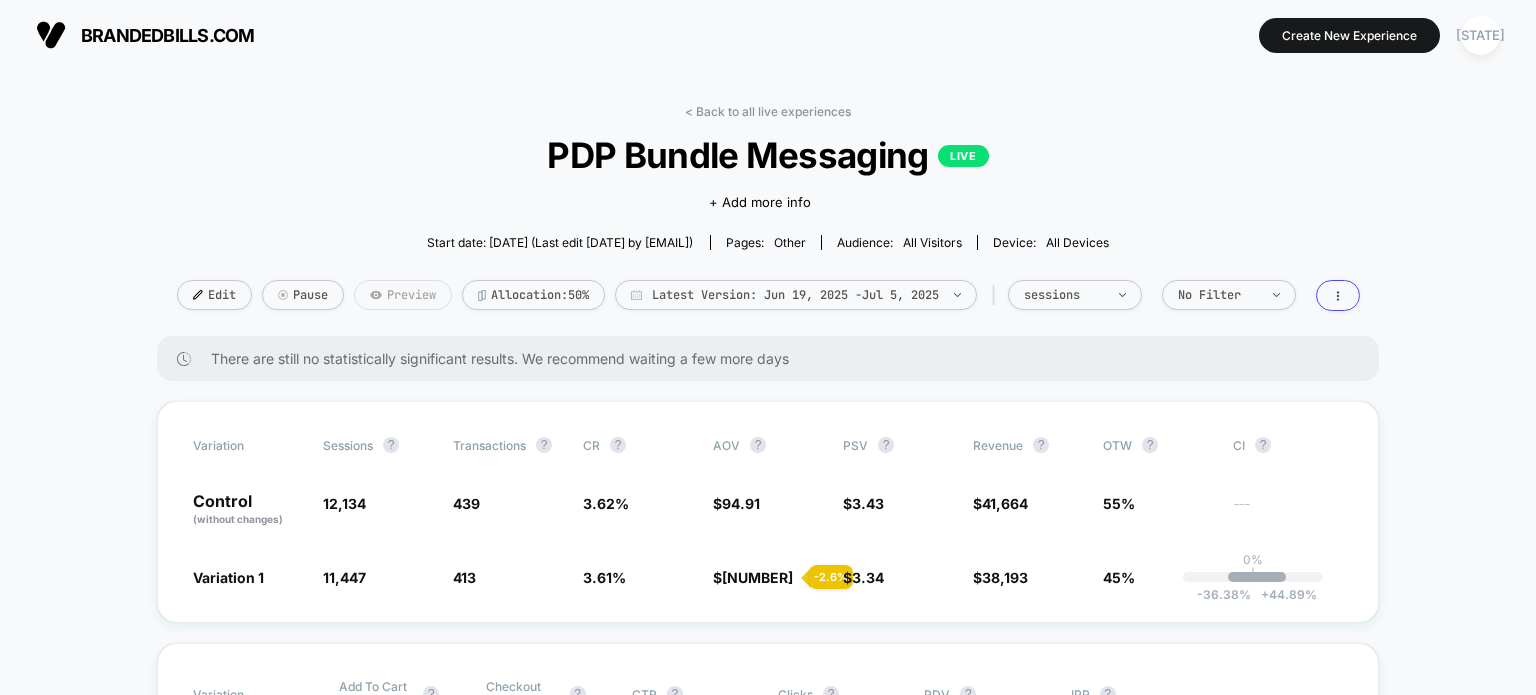 click on "Preview" at bounding box center (403, 295) 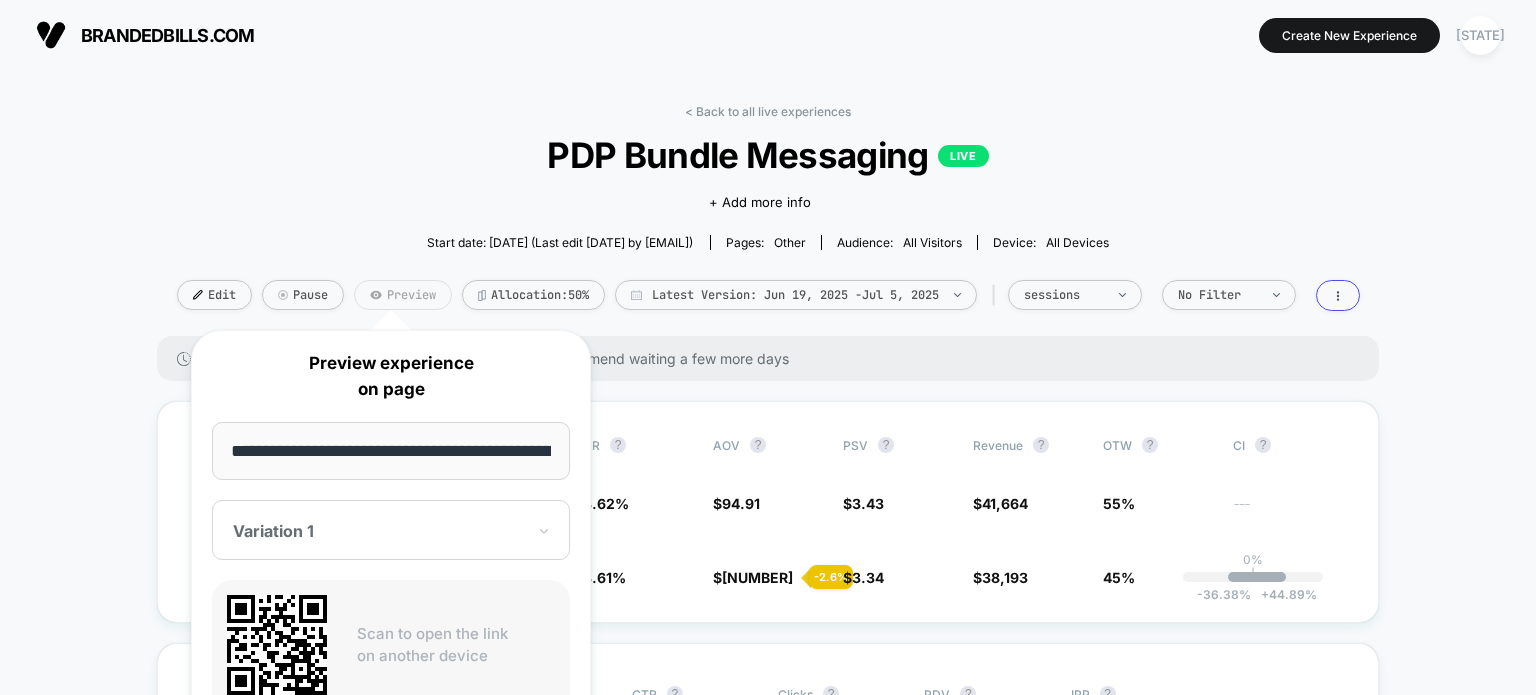 scroll, scrollTop: 0, scrollLeft: 78, axis: horizontal 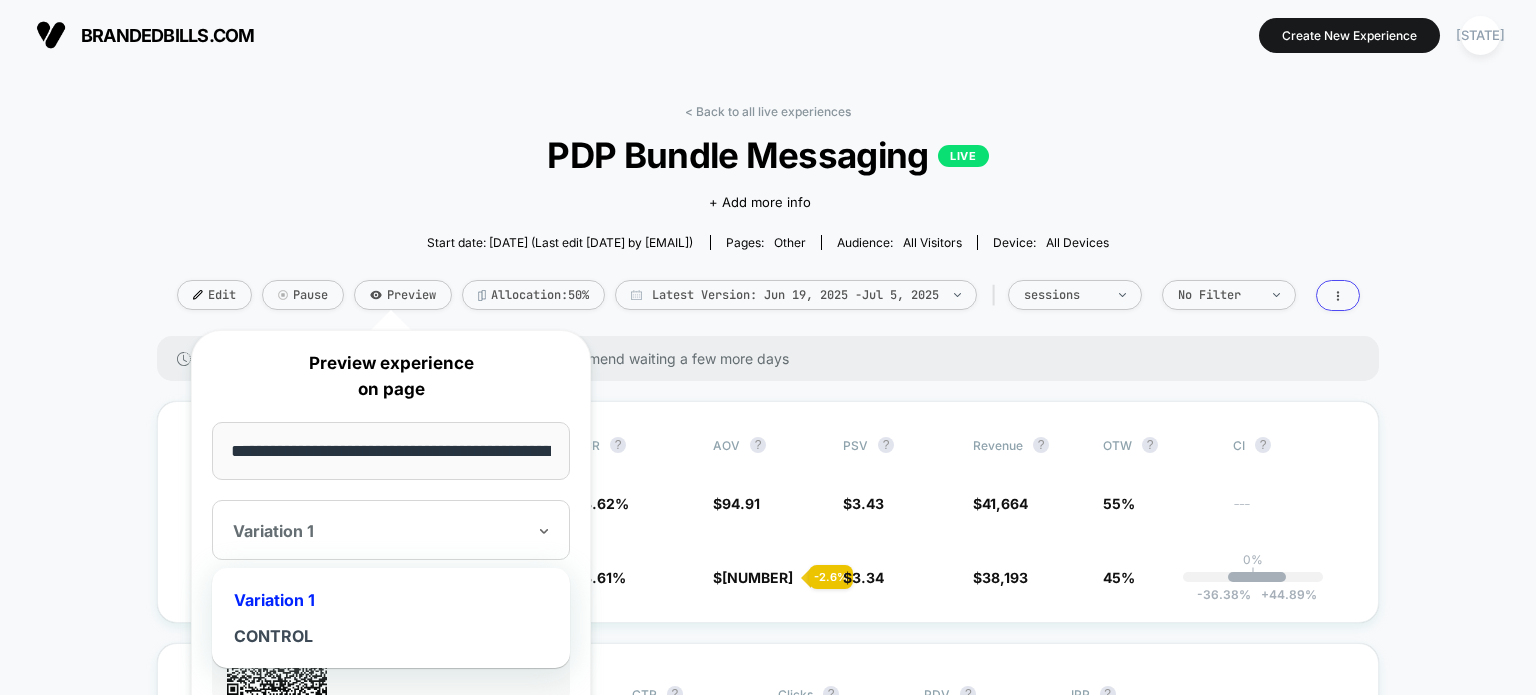 click on "Variation 1" at bounding box center [391, 530] 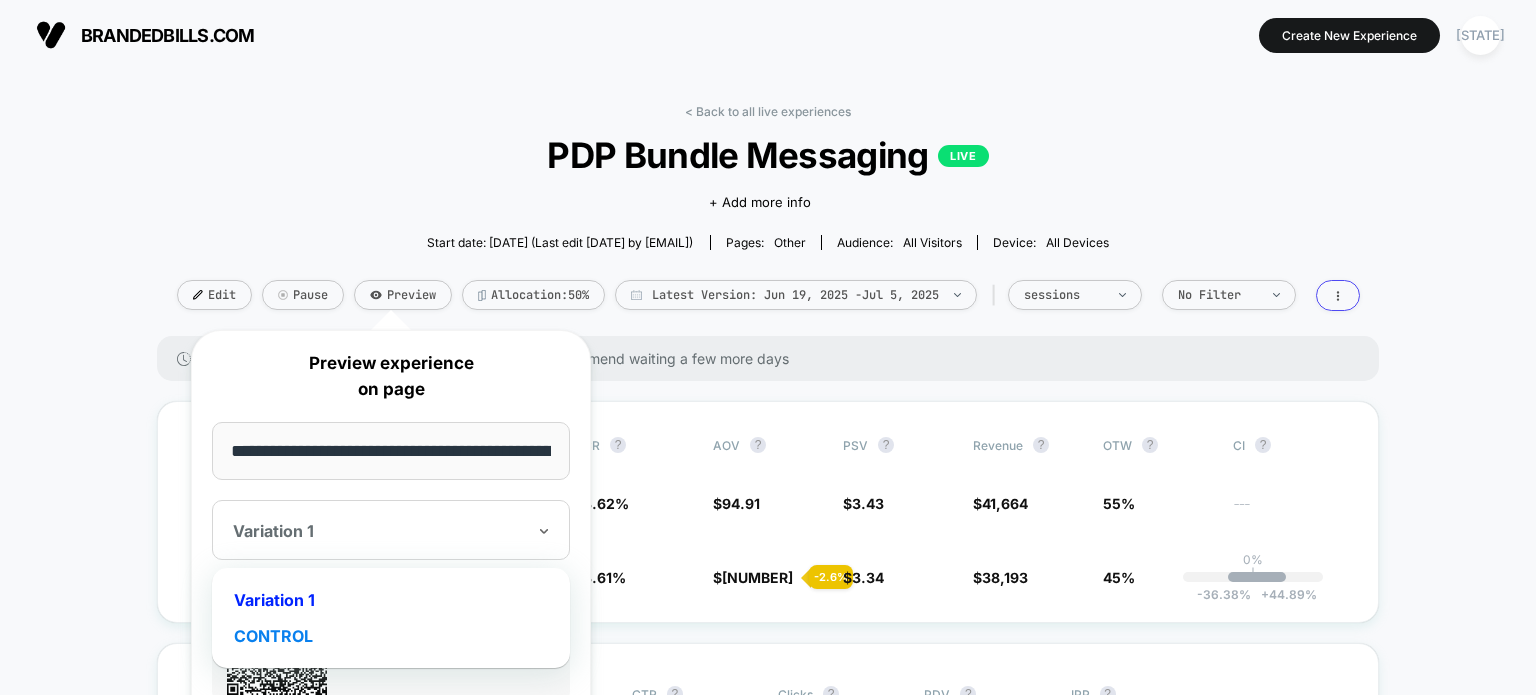 click on "CONTROL" at bounding box center (391, 636) 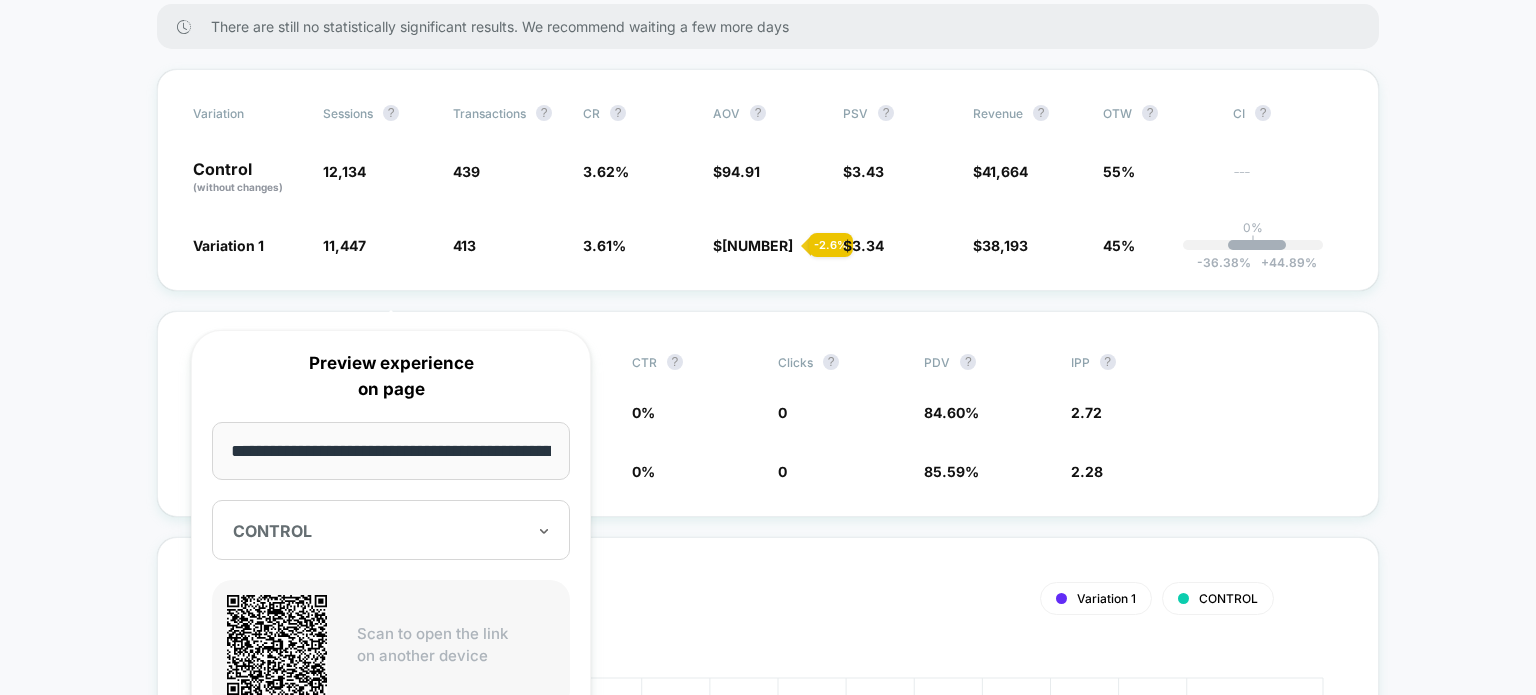 scroll, scrollTop: 333, scrollLeft: 0, axis: vertical 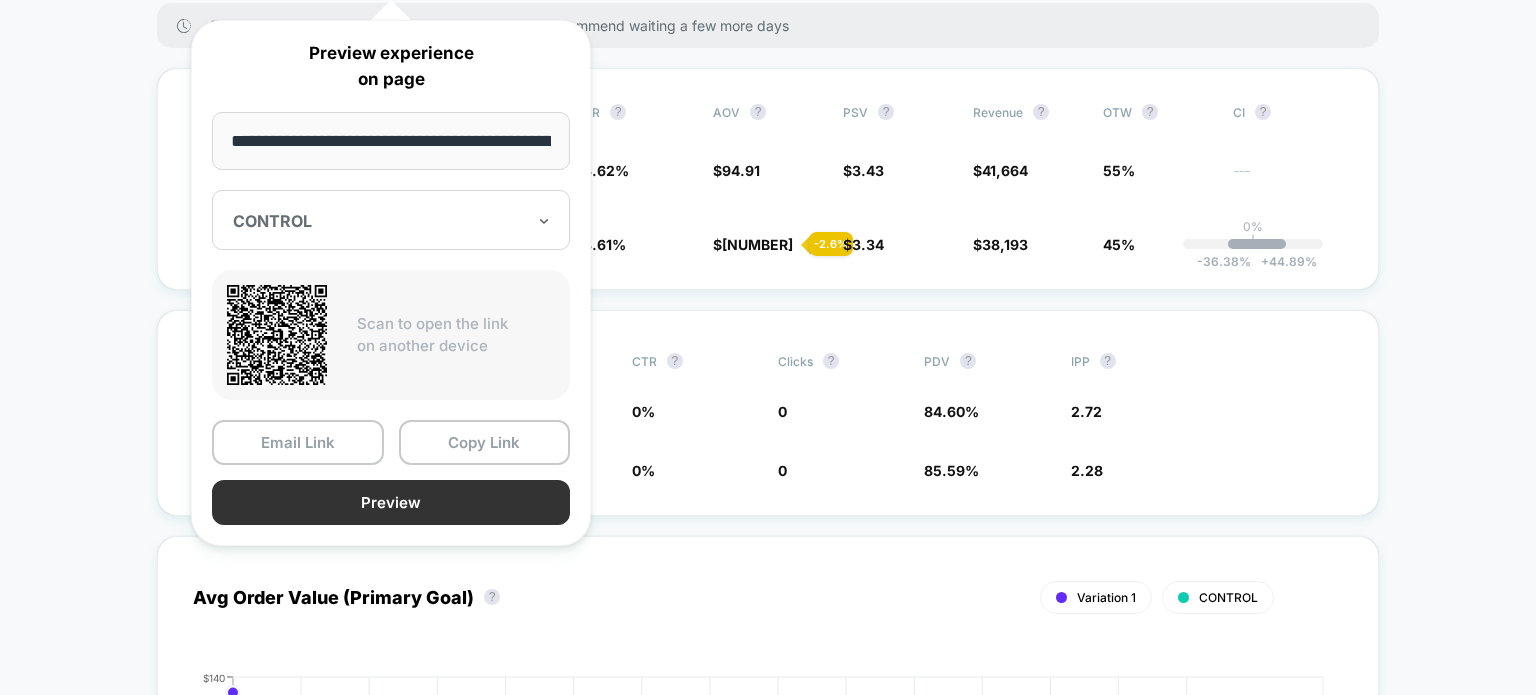click on "Preview" at bounding box center (391, 502) 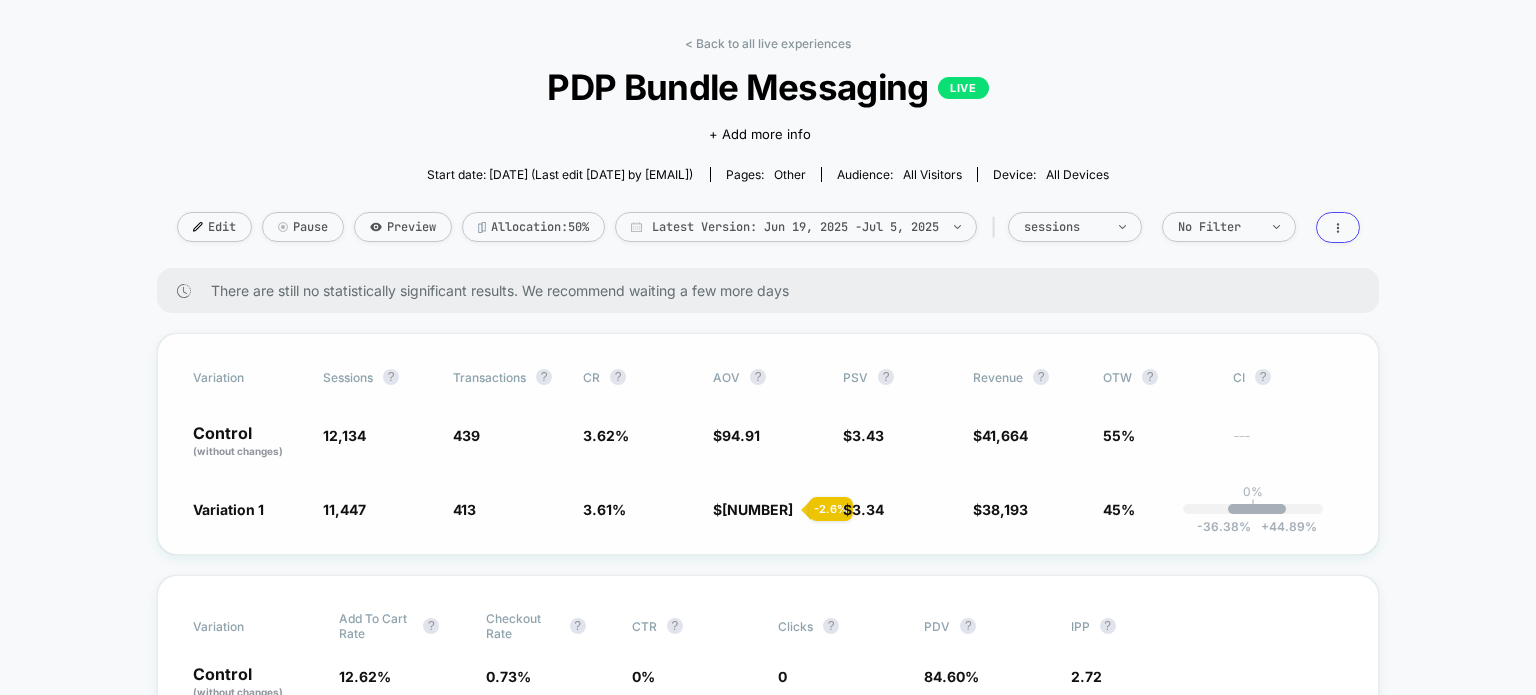 scroll, scrollTop: 0, scrollLeft: 0, axis: both 